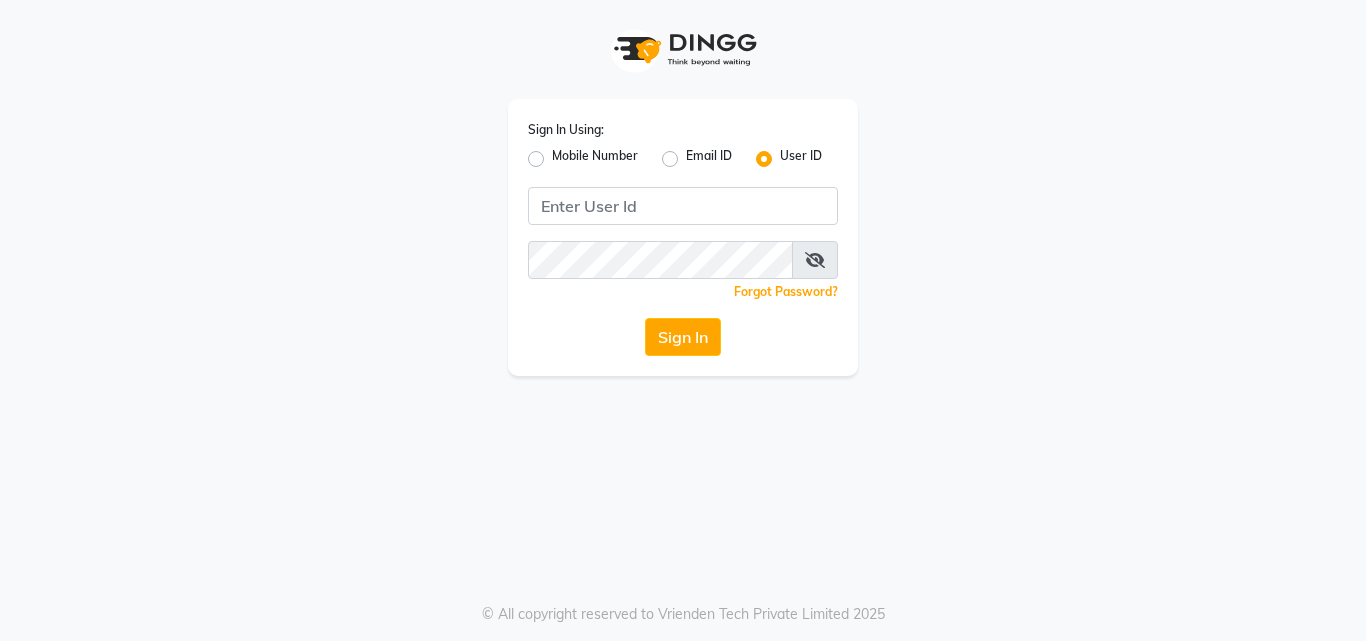 scroll, scrollTop: 0, scrollLeft: 0, axis: both 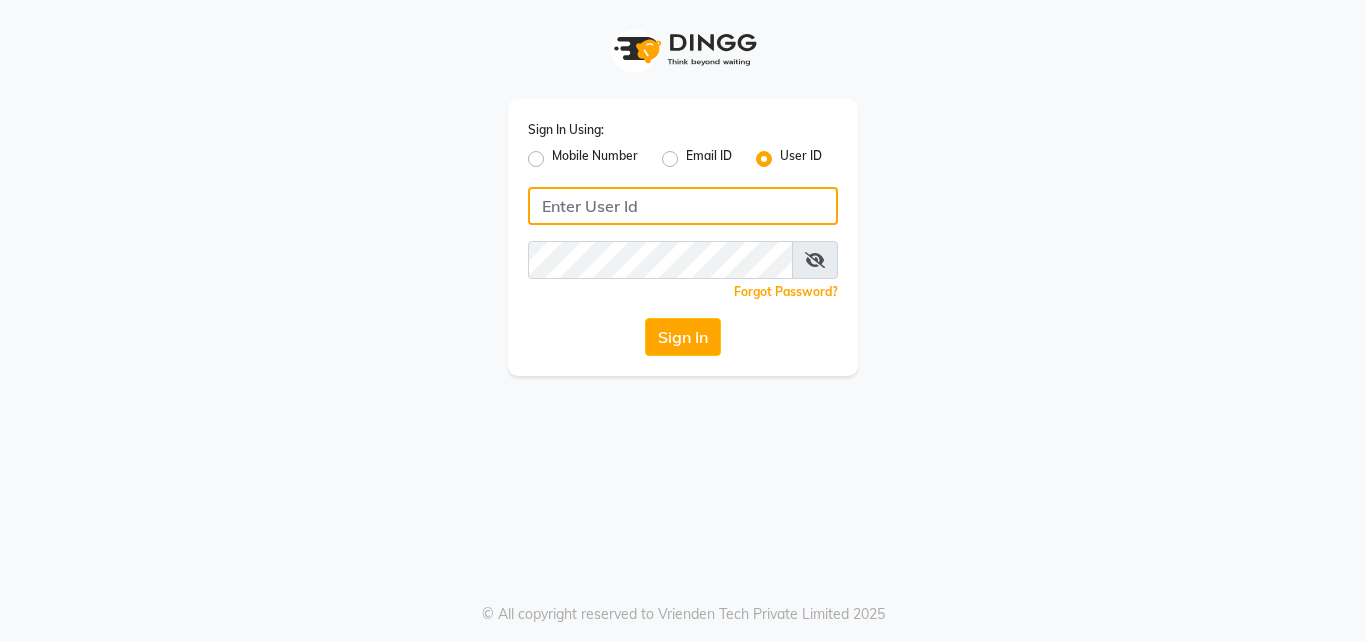 click 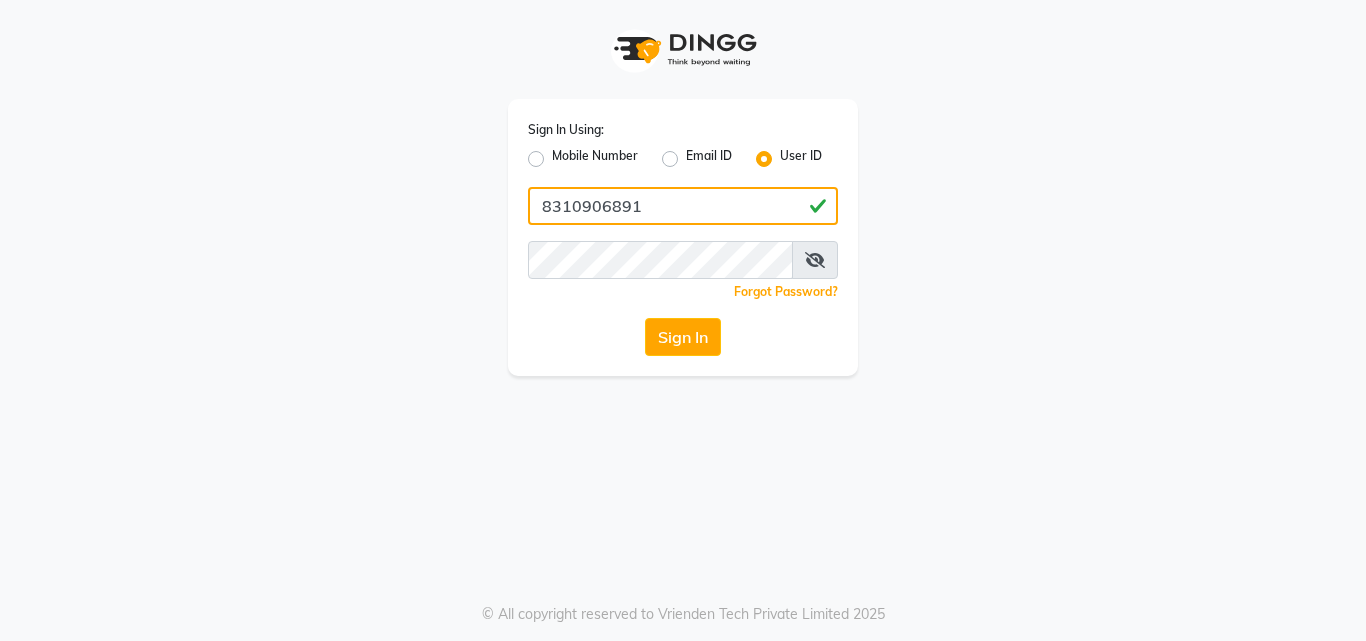 type on "8310906891" 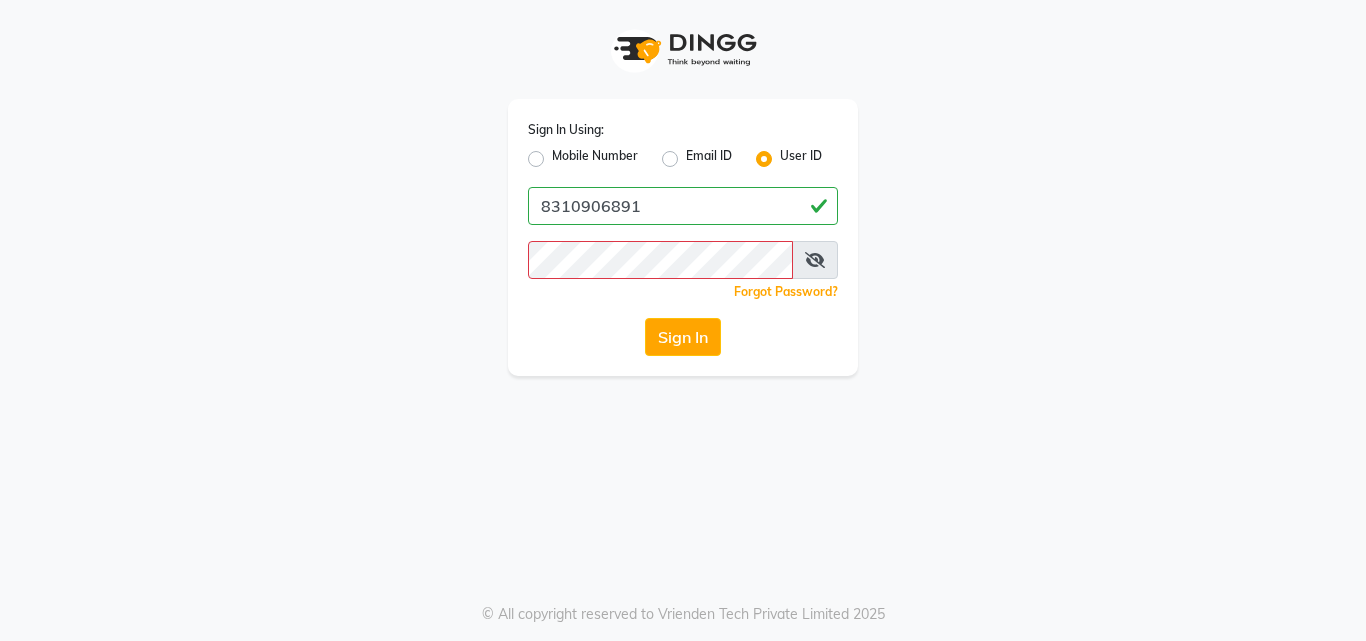 click on "Forgot Password?" 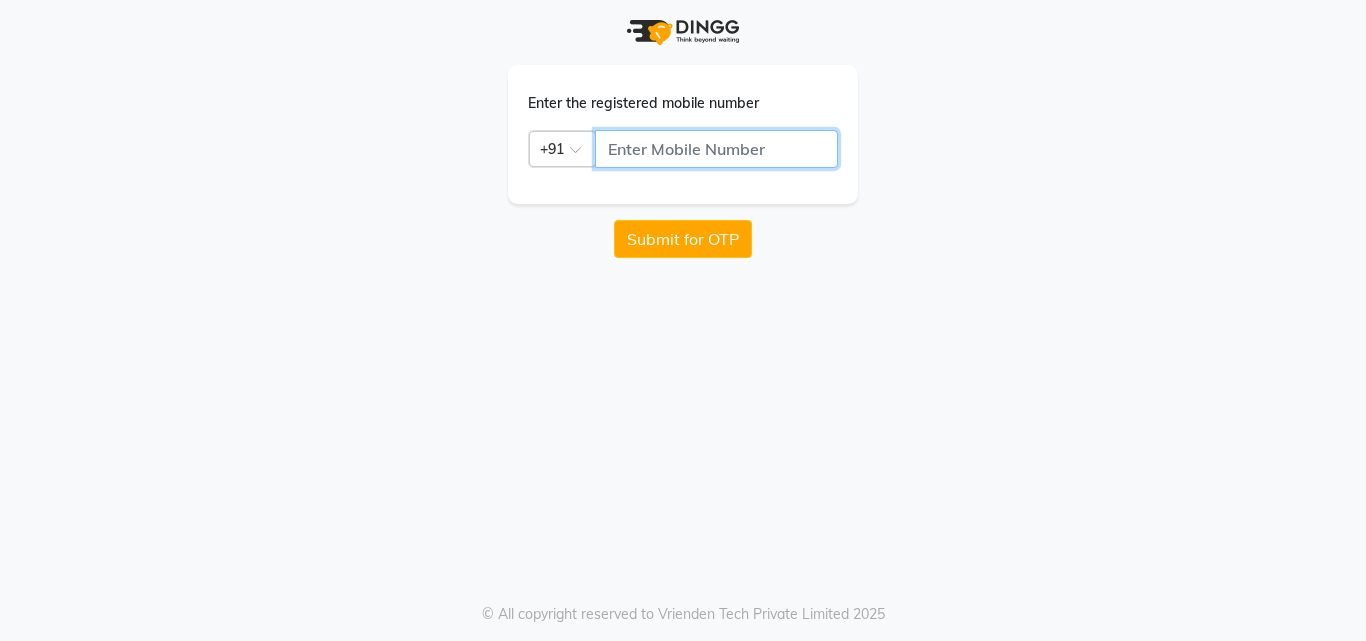click 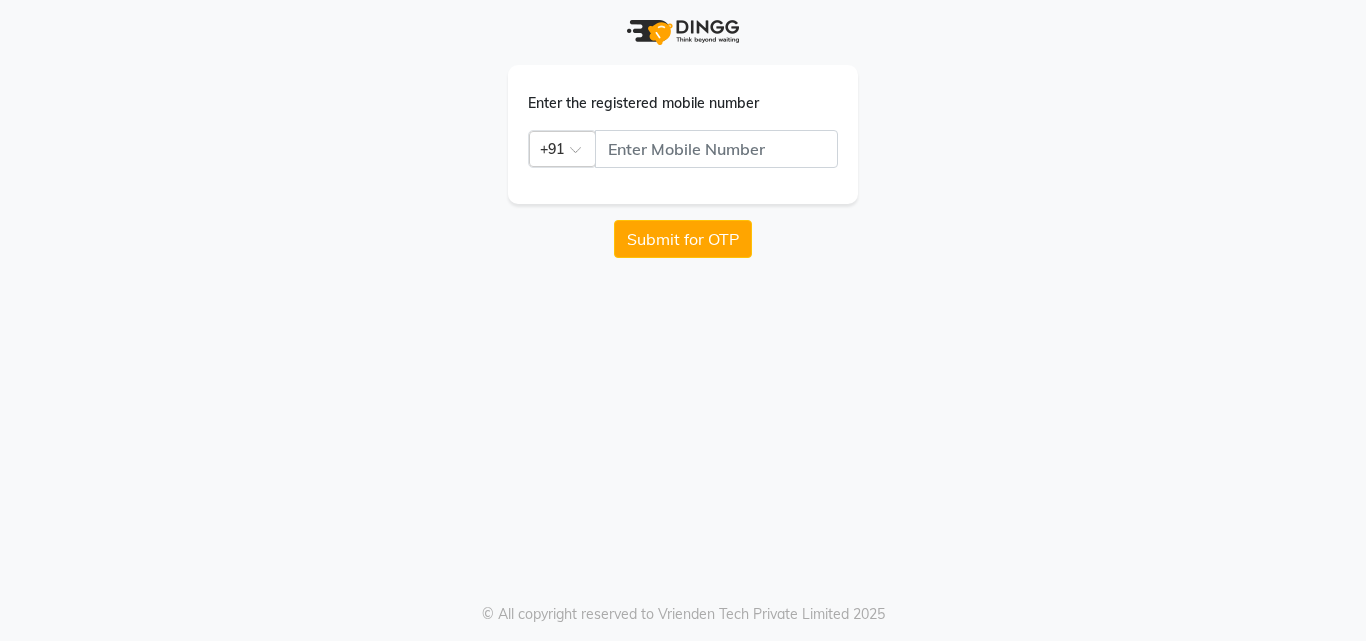 drag, startPoint x: 1251, startPoint y: 0, endPoint x: 1093, endPoint y: 25, distance: 159.96562 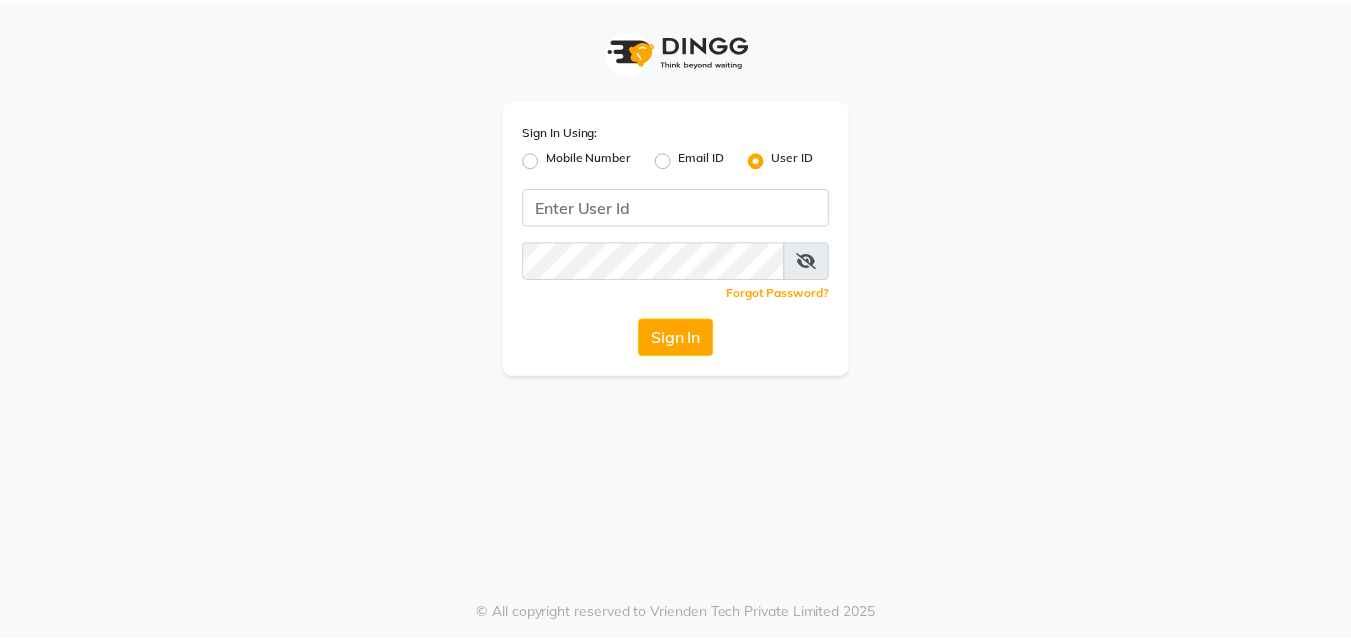 scroll, scrollTop: 0, scrollLeft: 0, axis: both 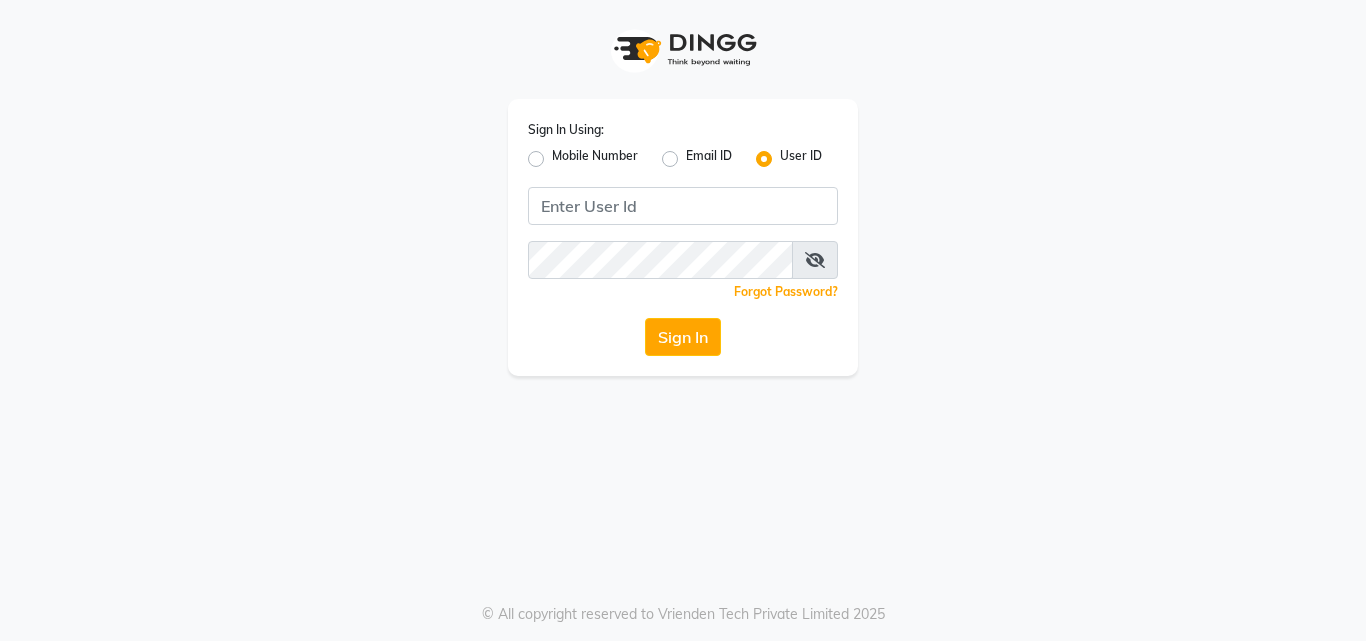click on "Mobile Number" 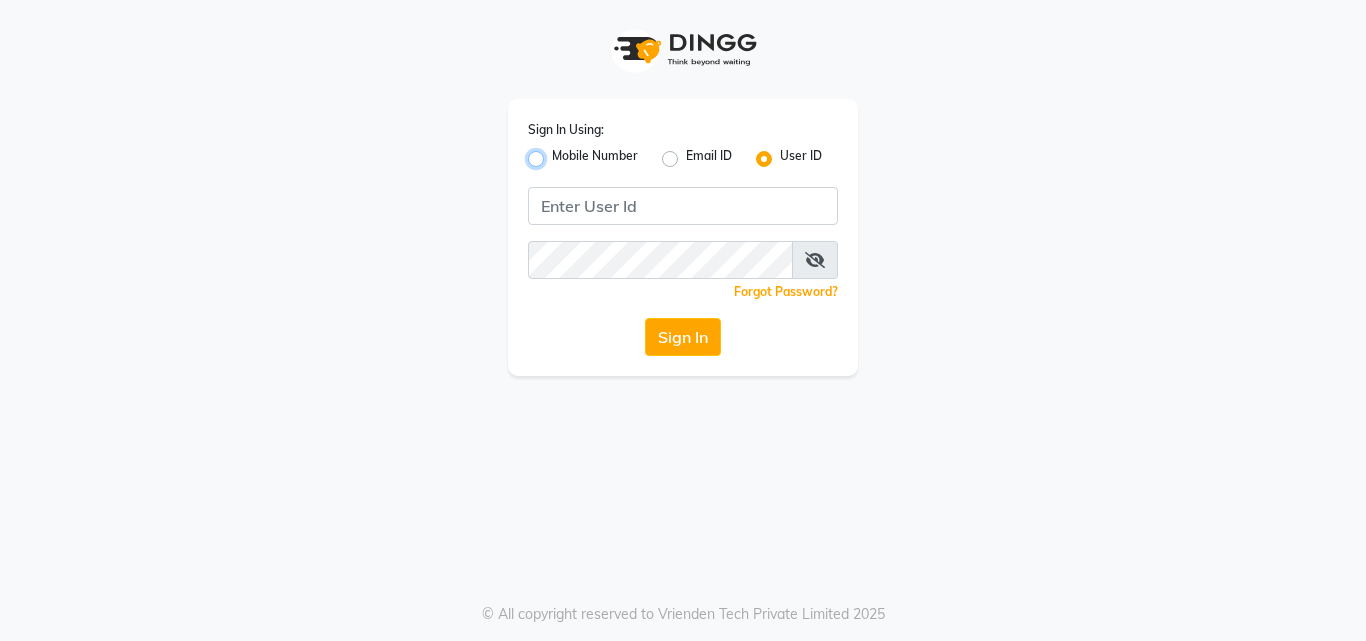click on "Mobile Number" at bounding box center [558, 153] 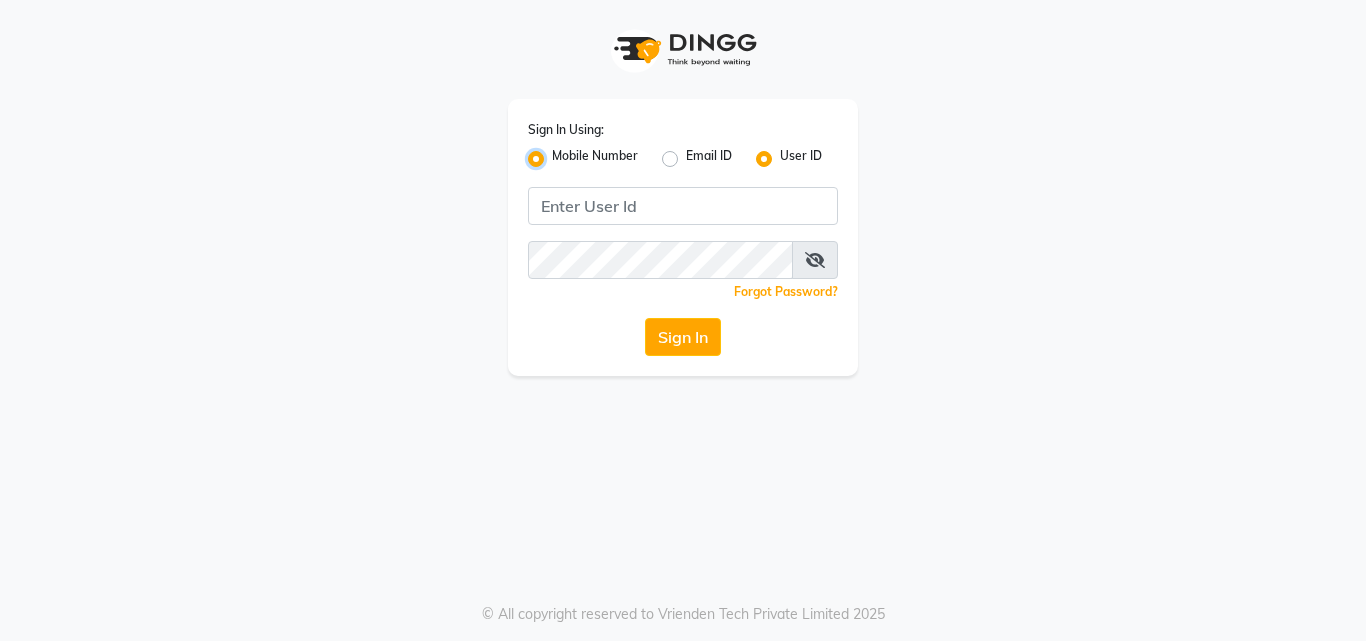 radio on "false" 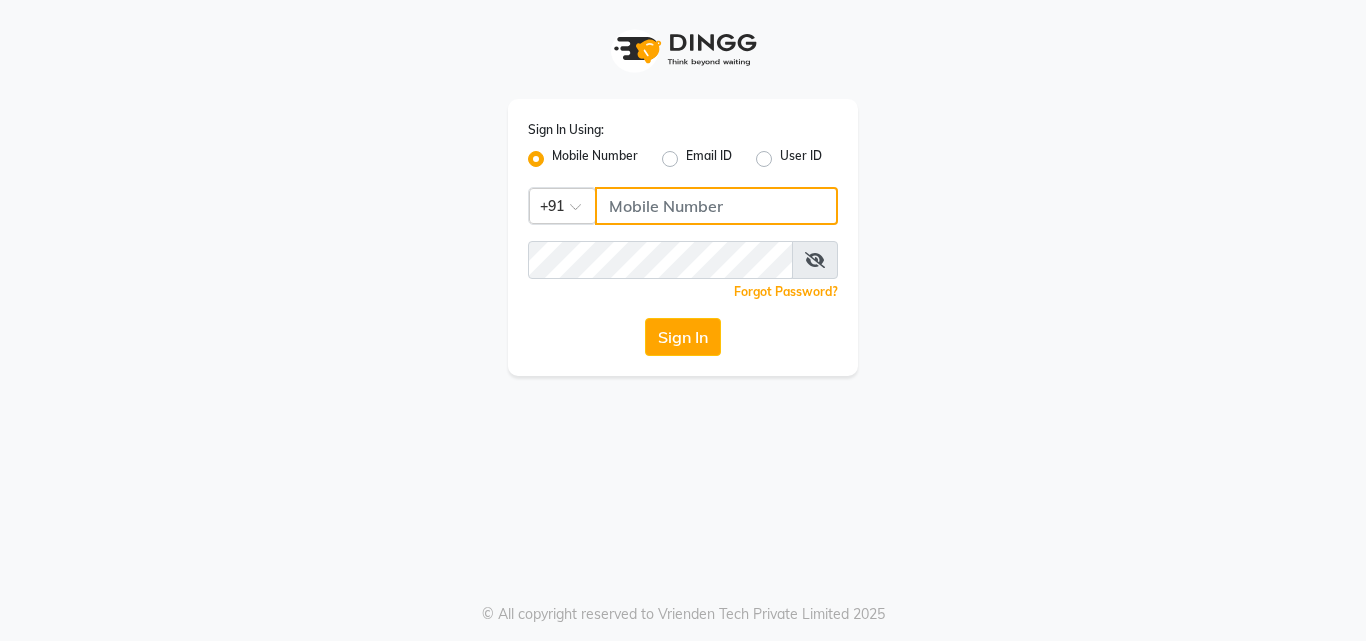 click 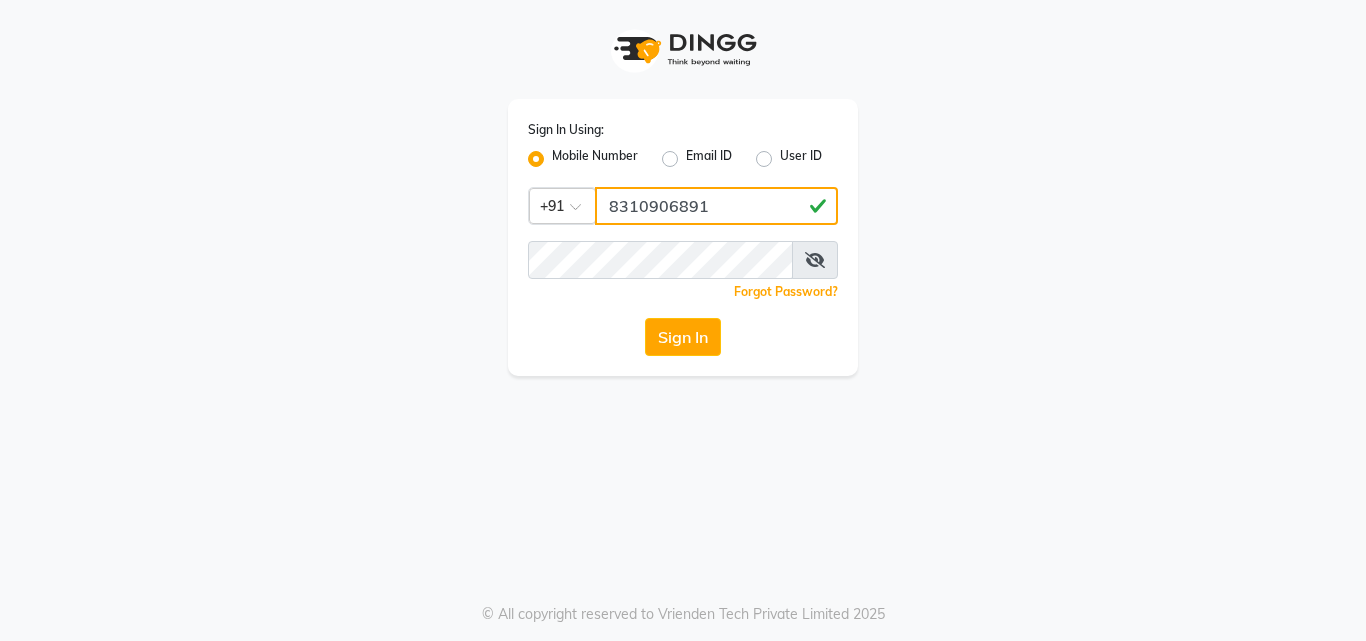 type on "8310906891" 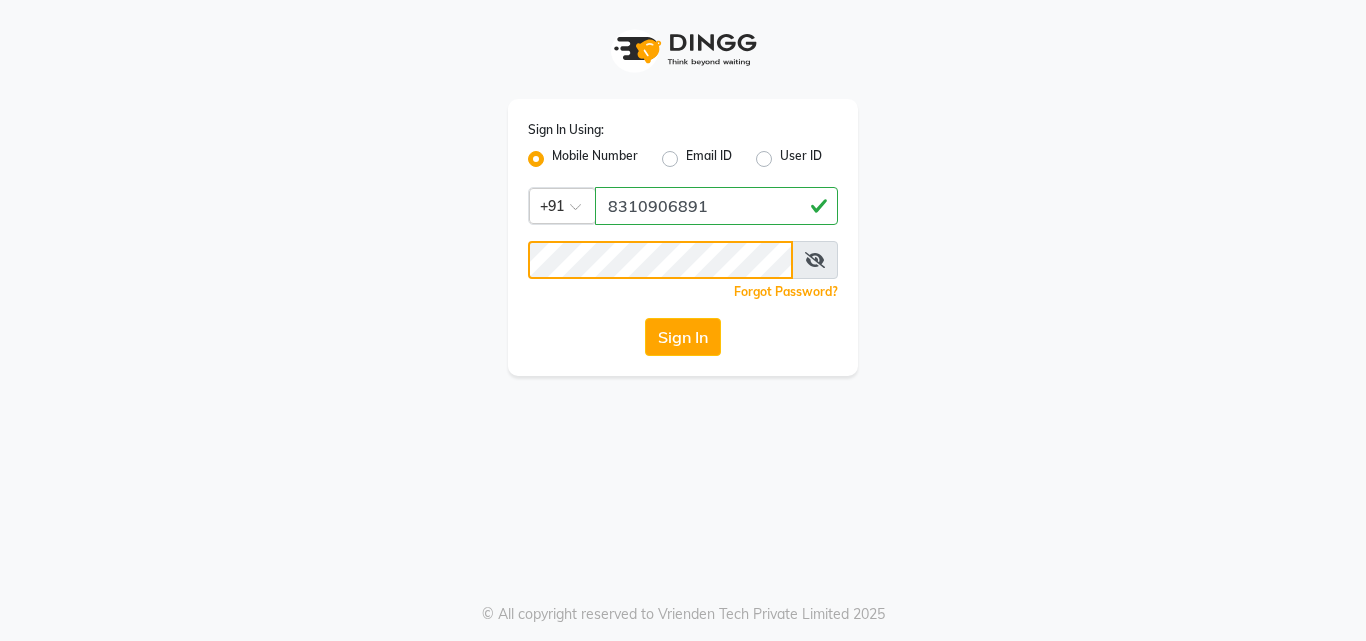 click on "Sign In" 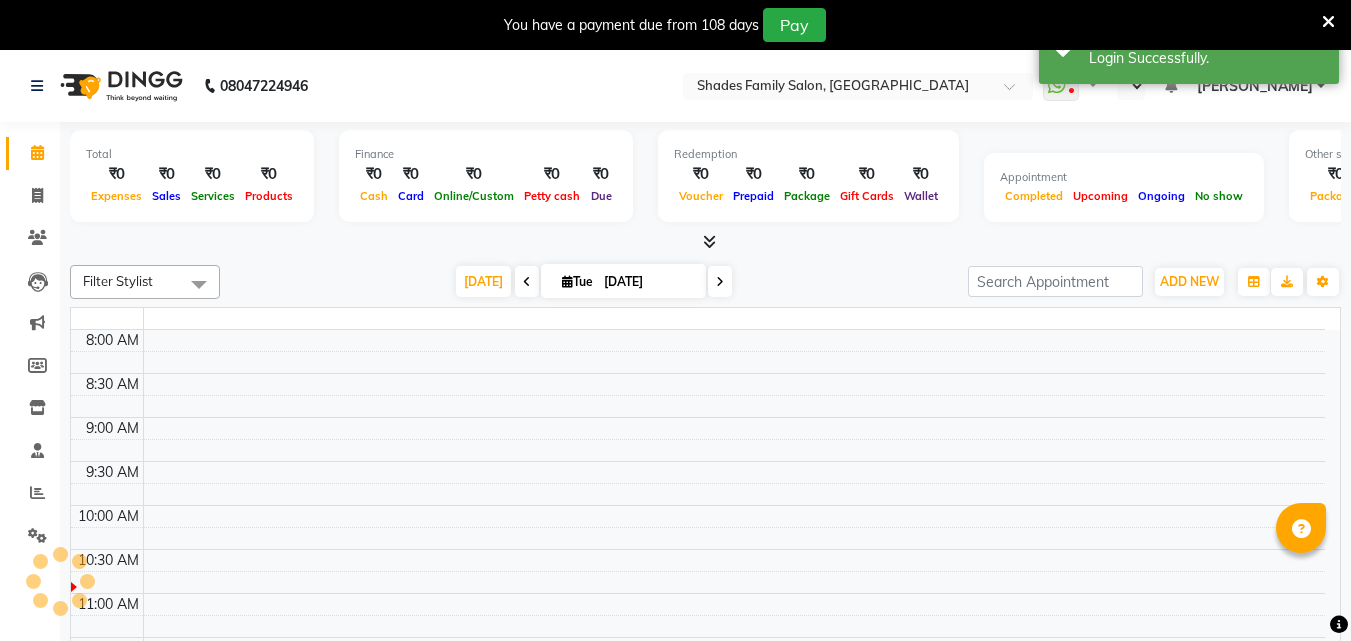 select on "en" 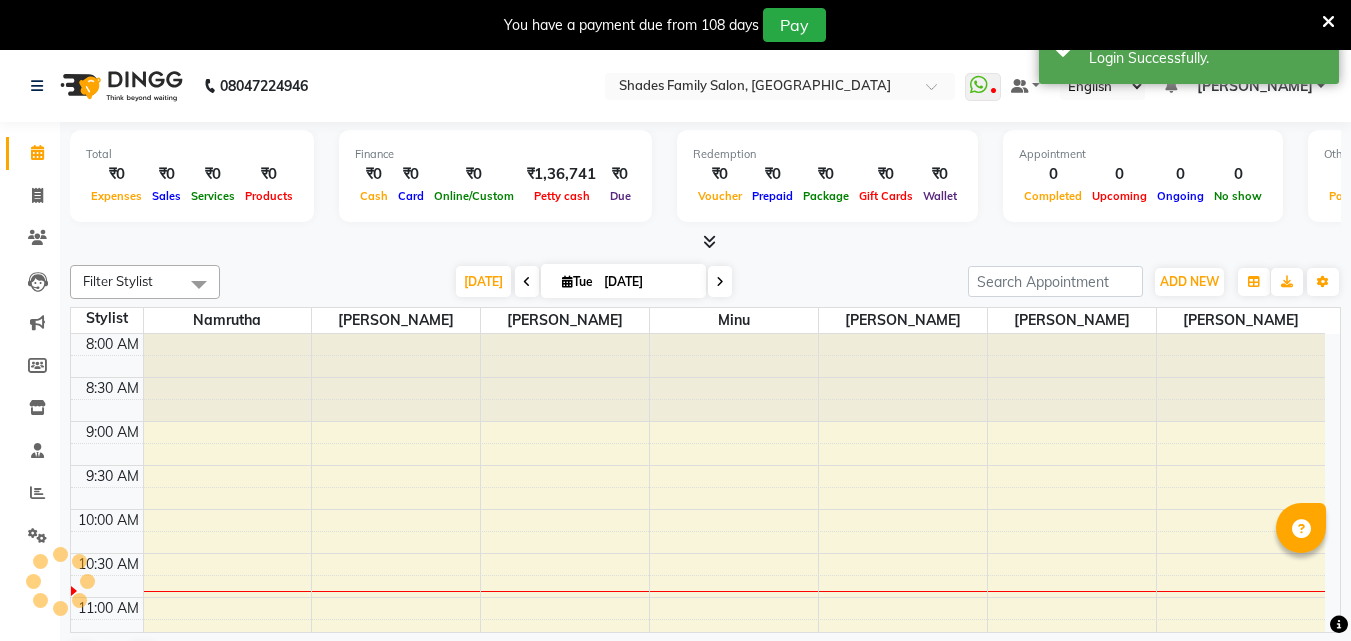 scroll, scrollTop: 0, scrollLeft: 0, axis: both 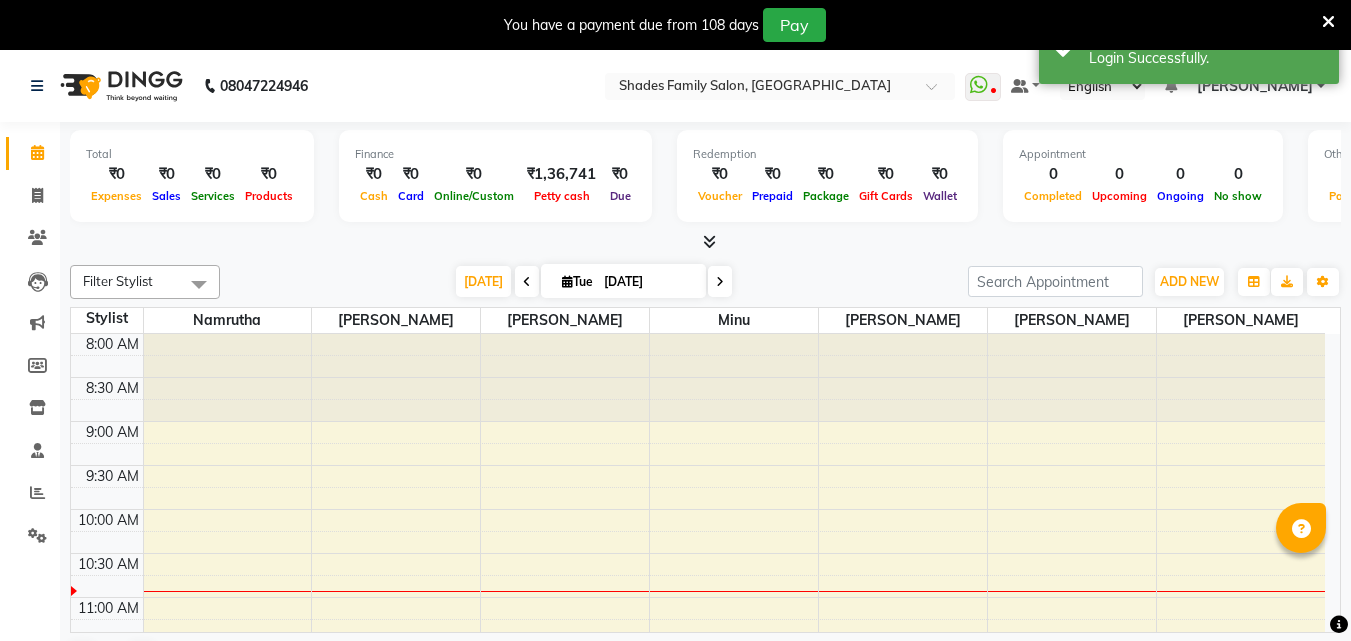 click at bounding box center (1328, 22) 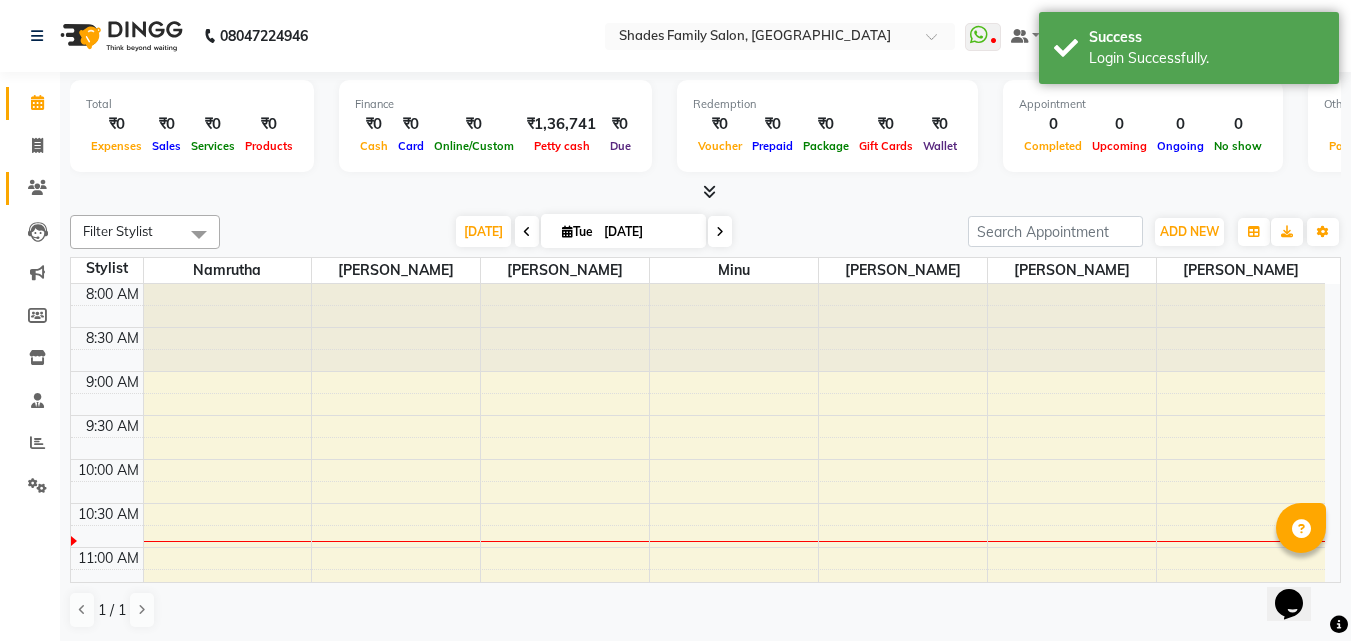 scroll, scrollTop: 0, scrollLeft: 0, axis: both 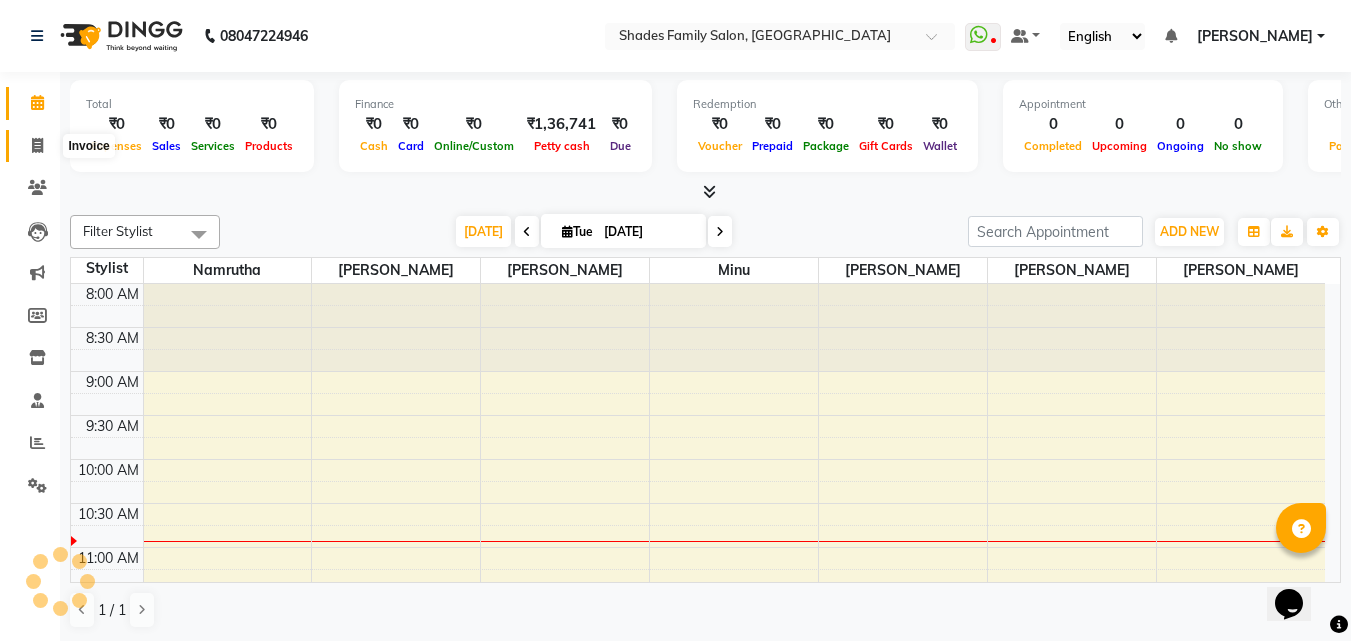 click 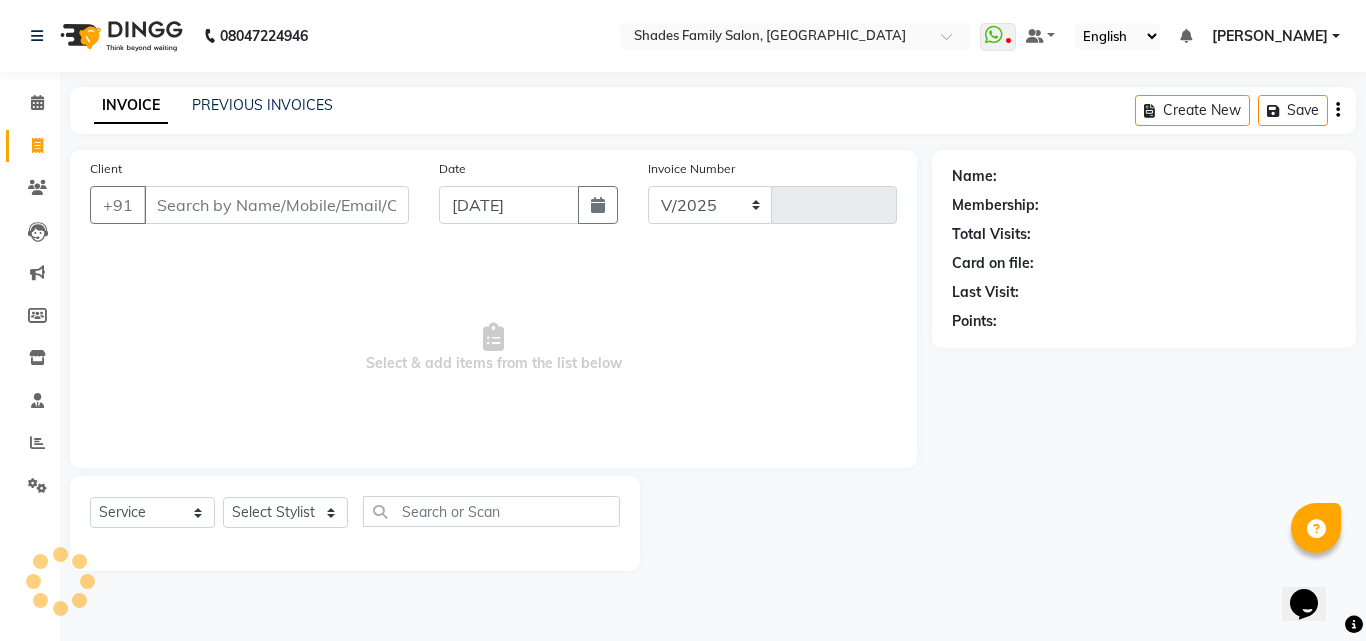 select on "7447" 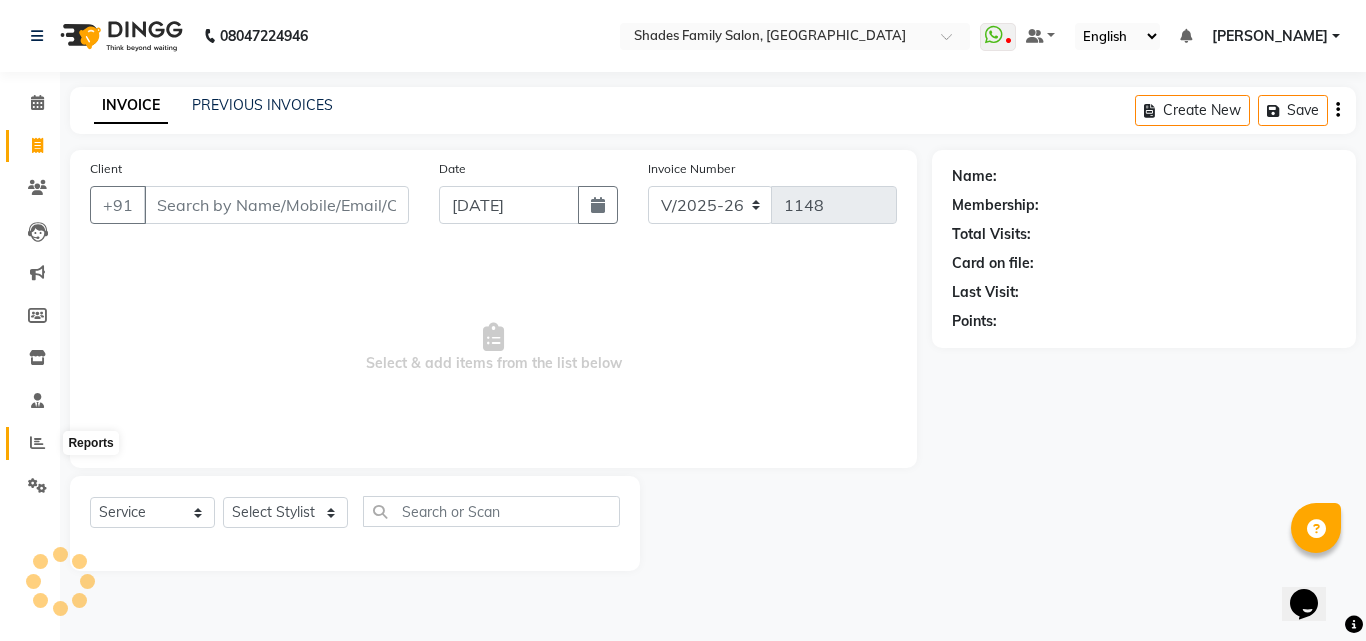 click 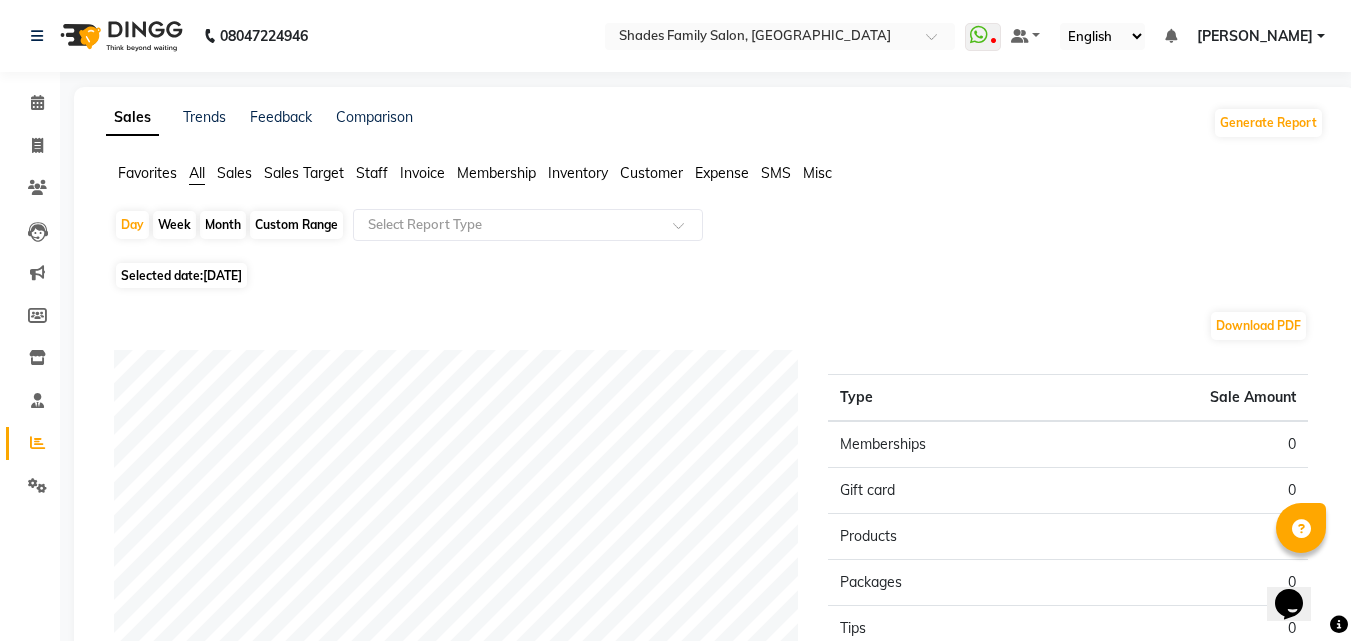 click on "[DATE]" 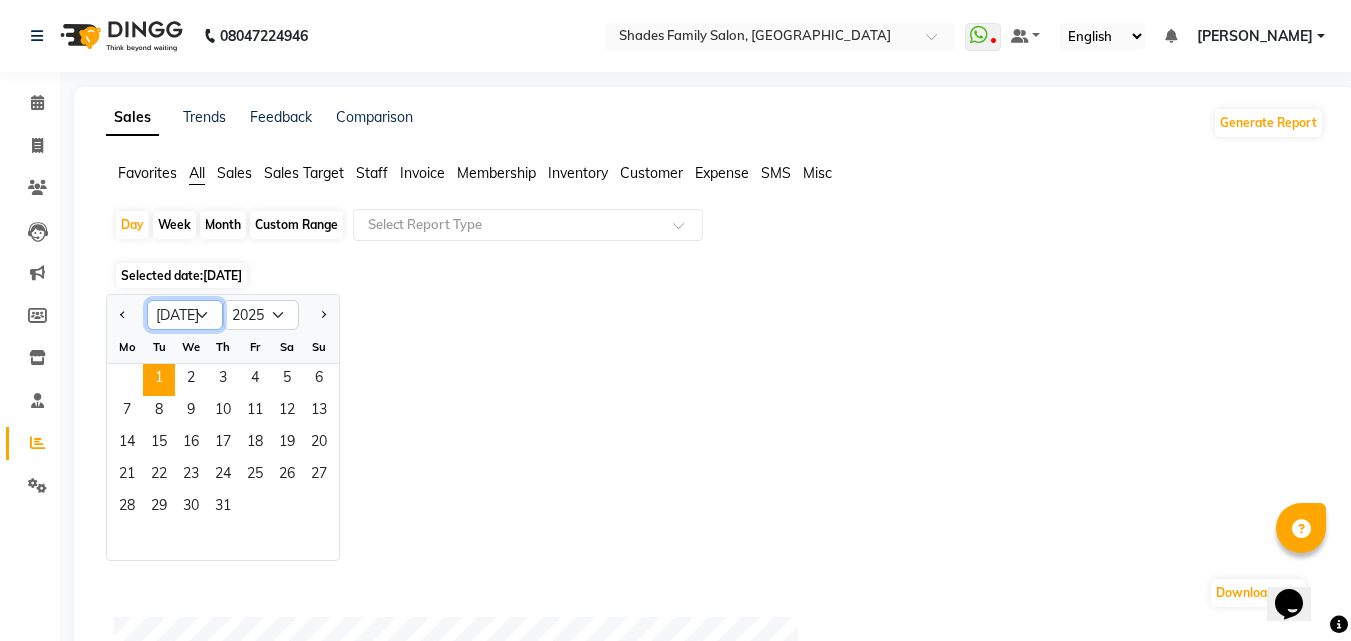 click on "Jan Feb Mar Apr May Jun Jul Aug Sep Oct Nov Dec" 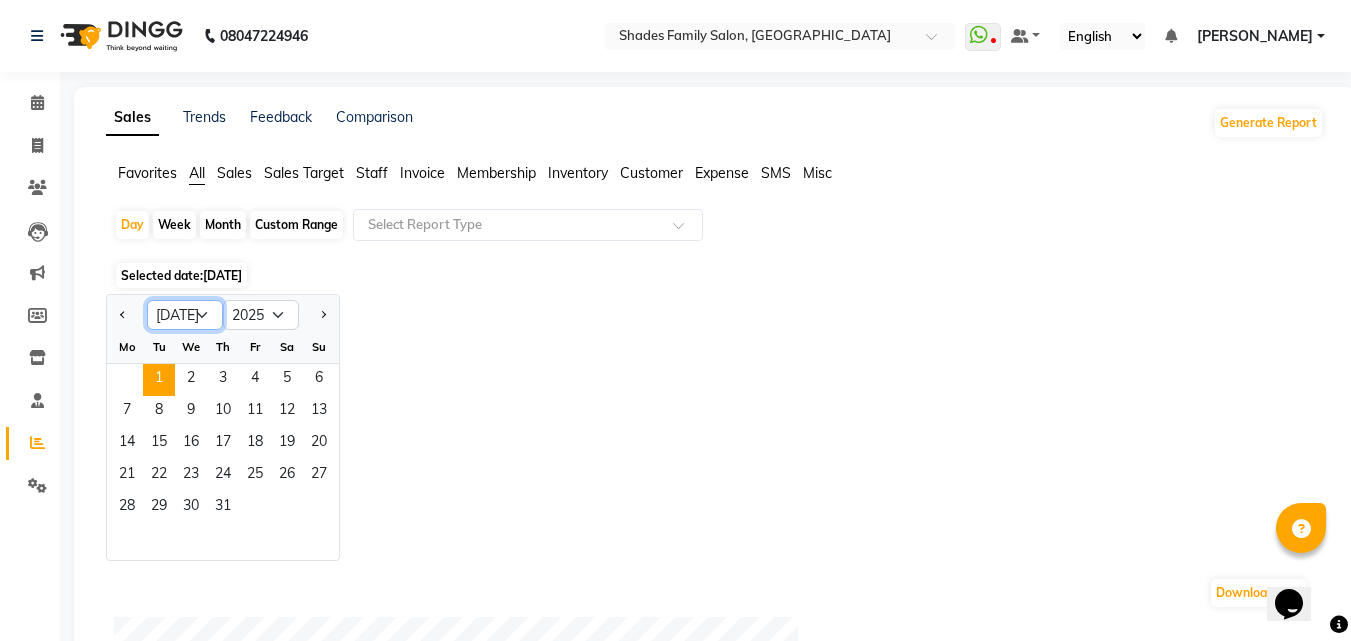 select on "6" 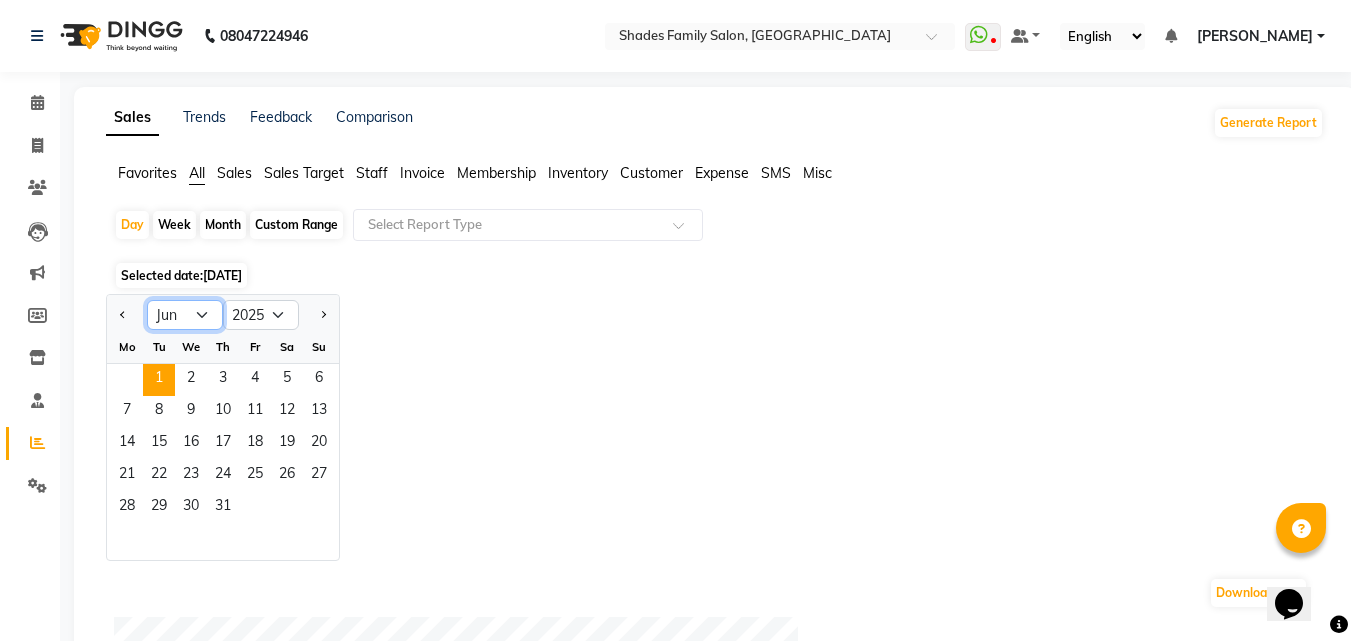 click on "Jan Feb Mar Apr May Jun Jul Aug Sep Oct Nov Dec" 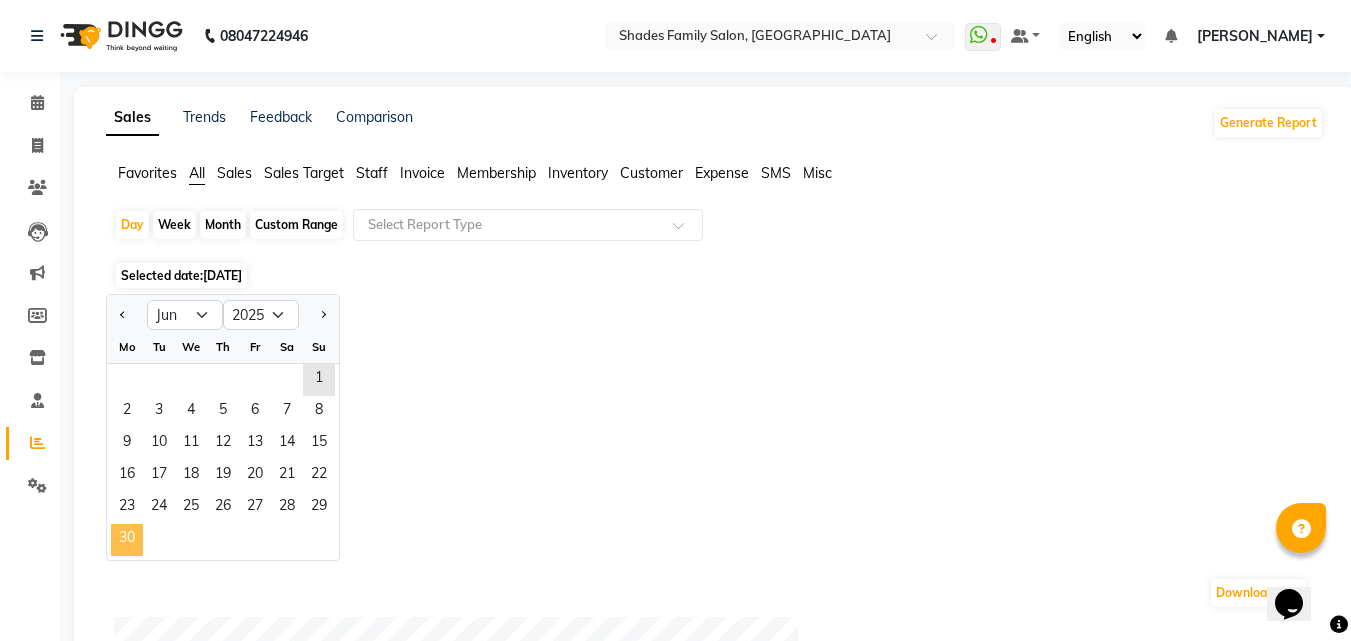 click on "30" 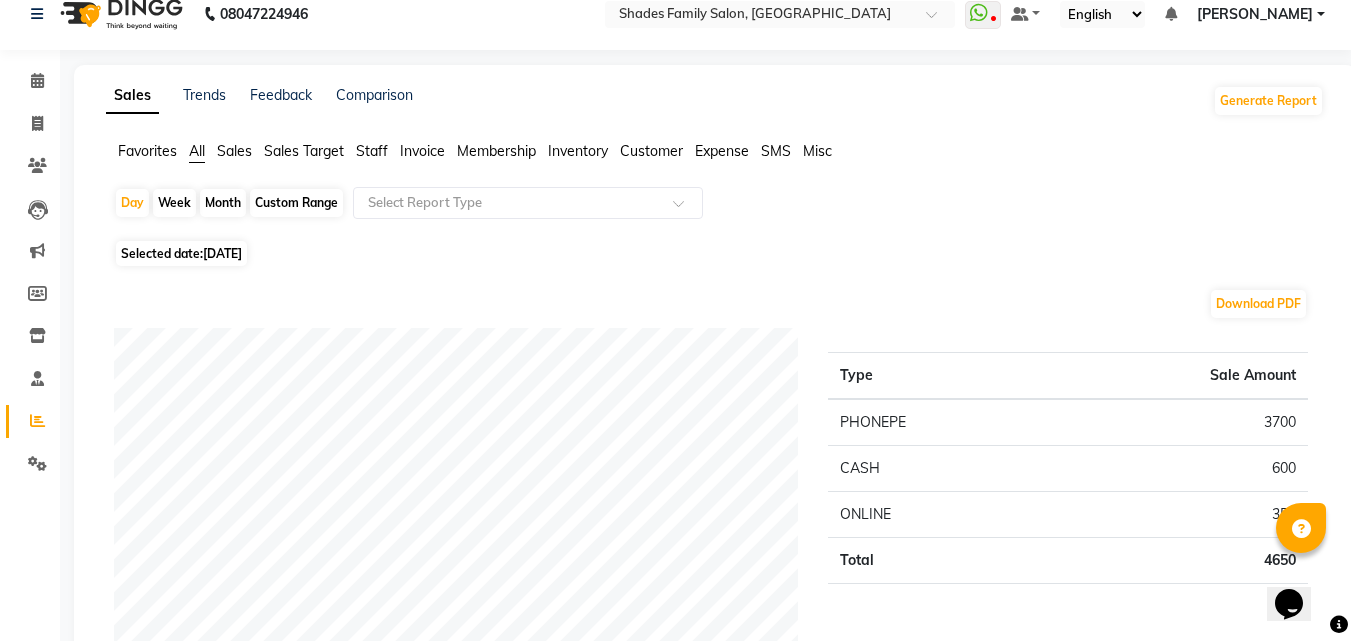 scroll, scrollTop: 0, scrollLeft: 0, axis: both 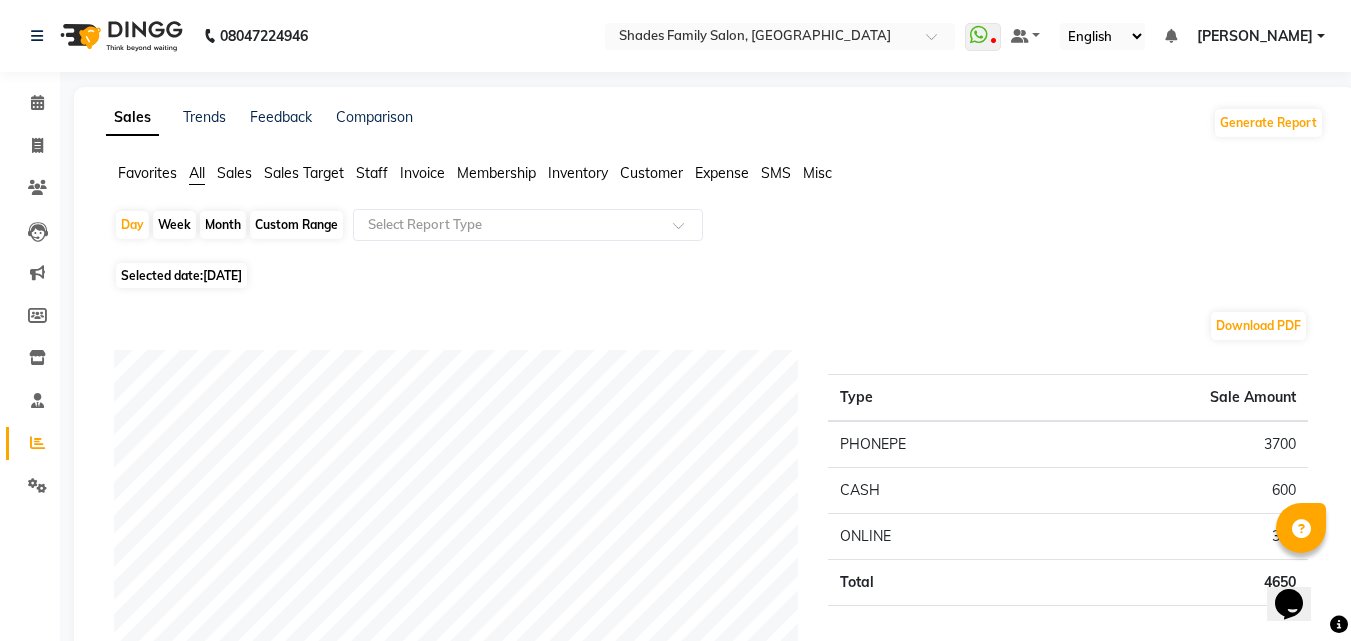click on "Month" 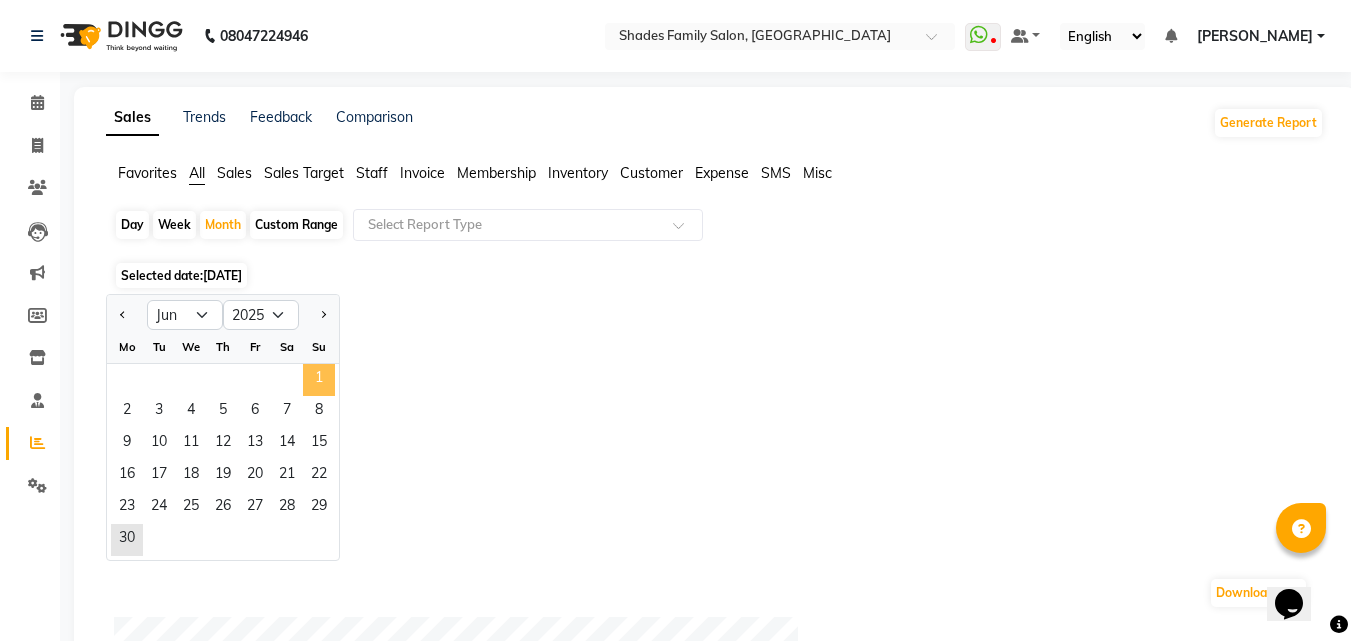 click on "1" 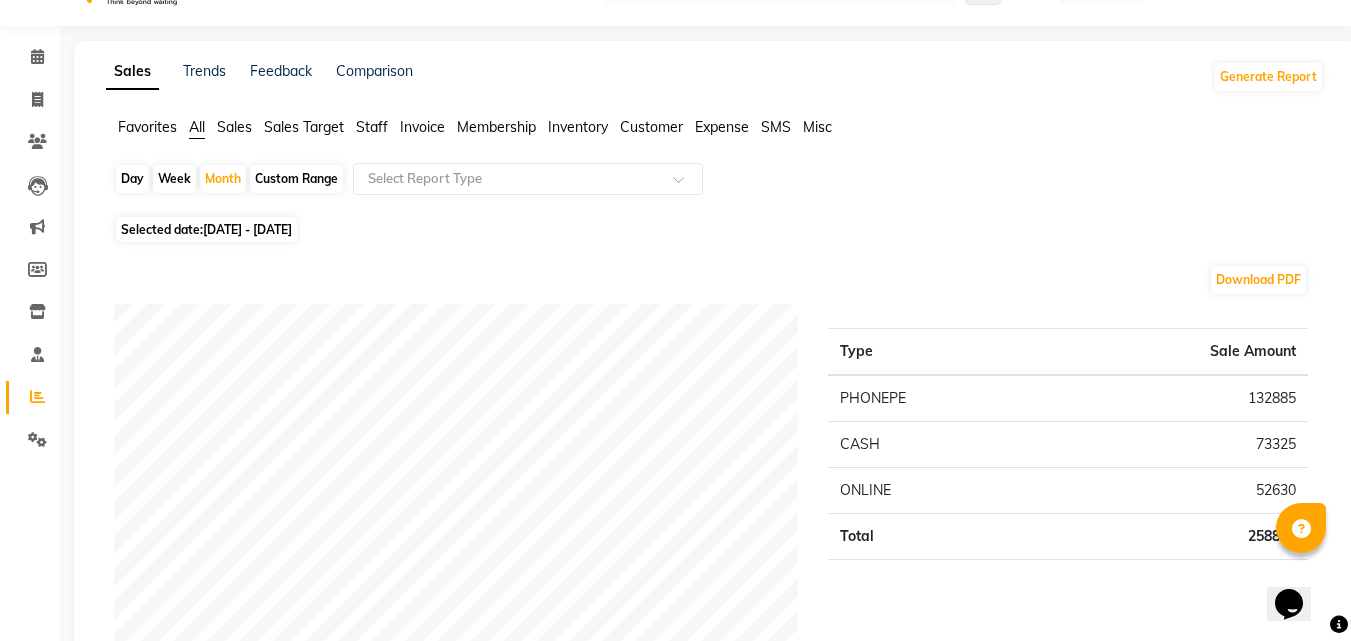 scroll, scrollTop: 0, scrollLeft: 0, axis: both 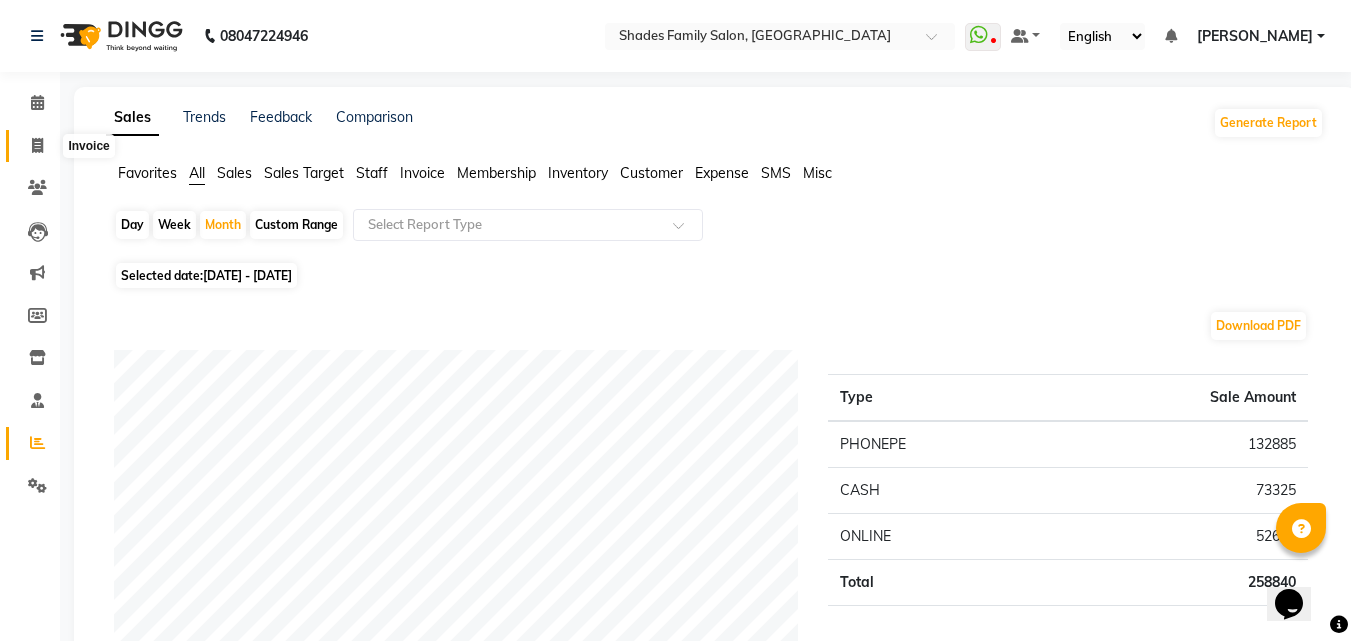 click 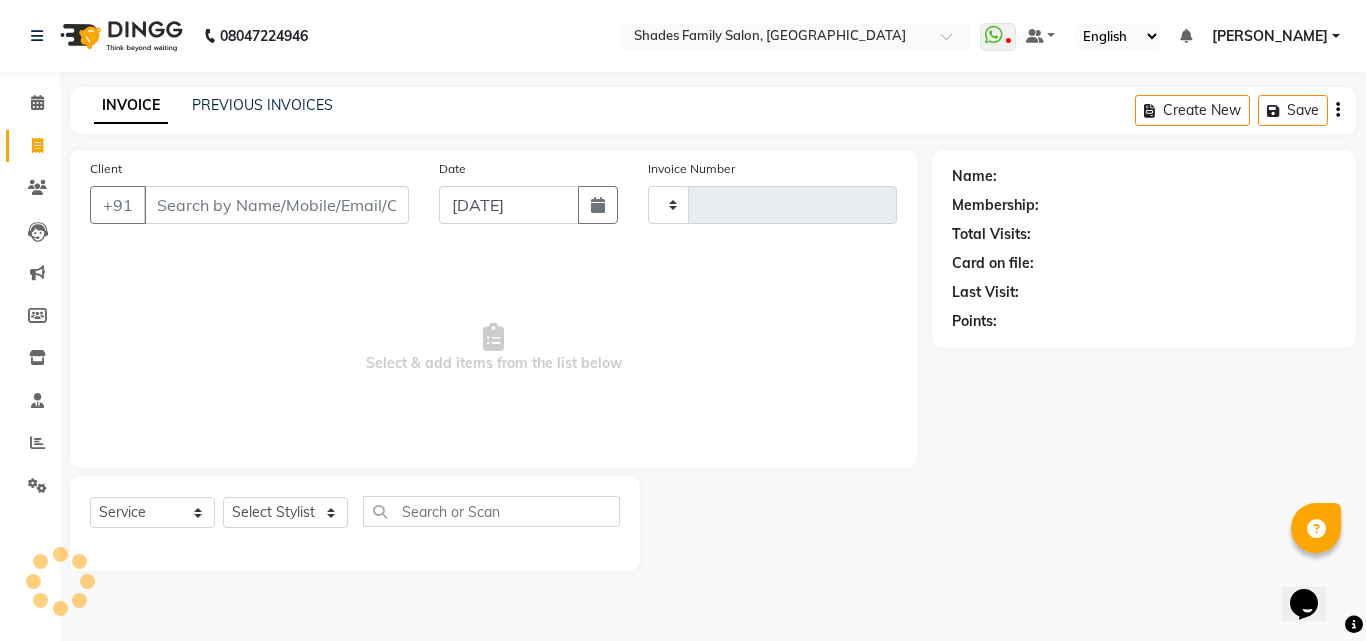 type on "1148" 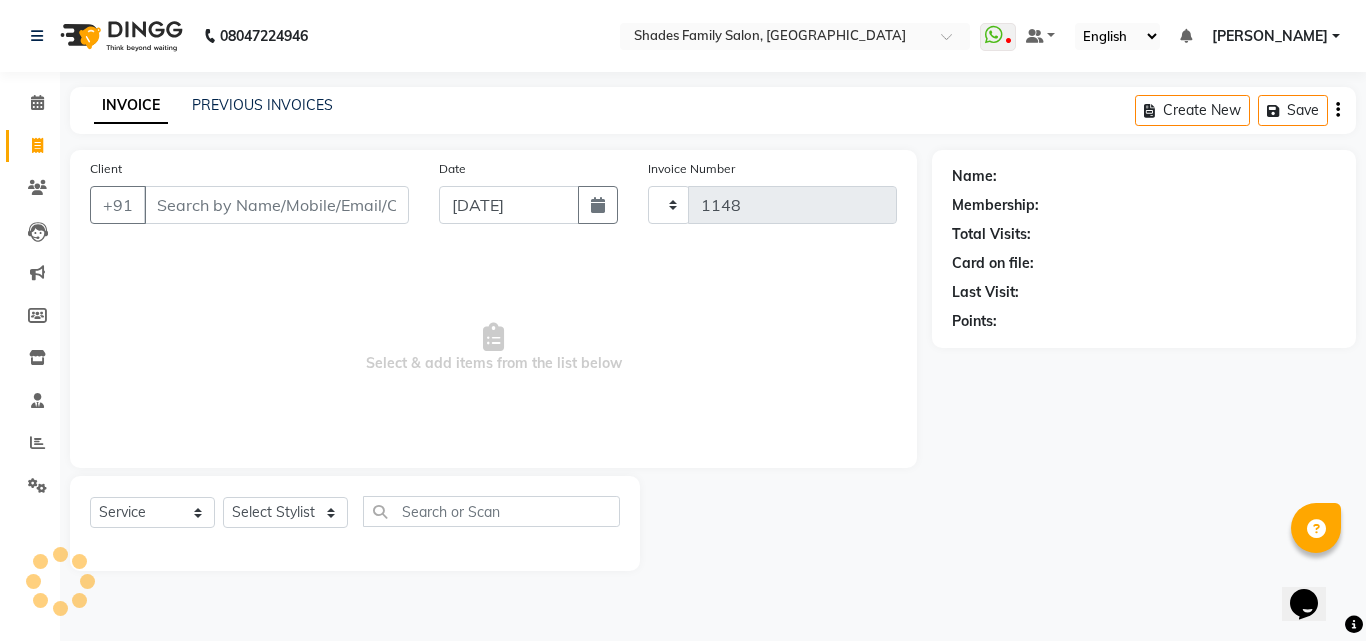 select on "7447" 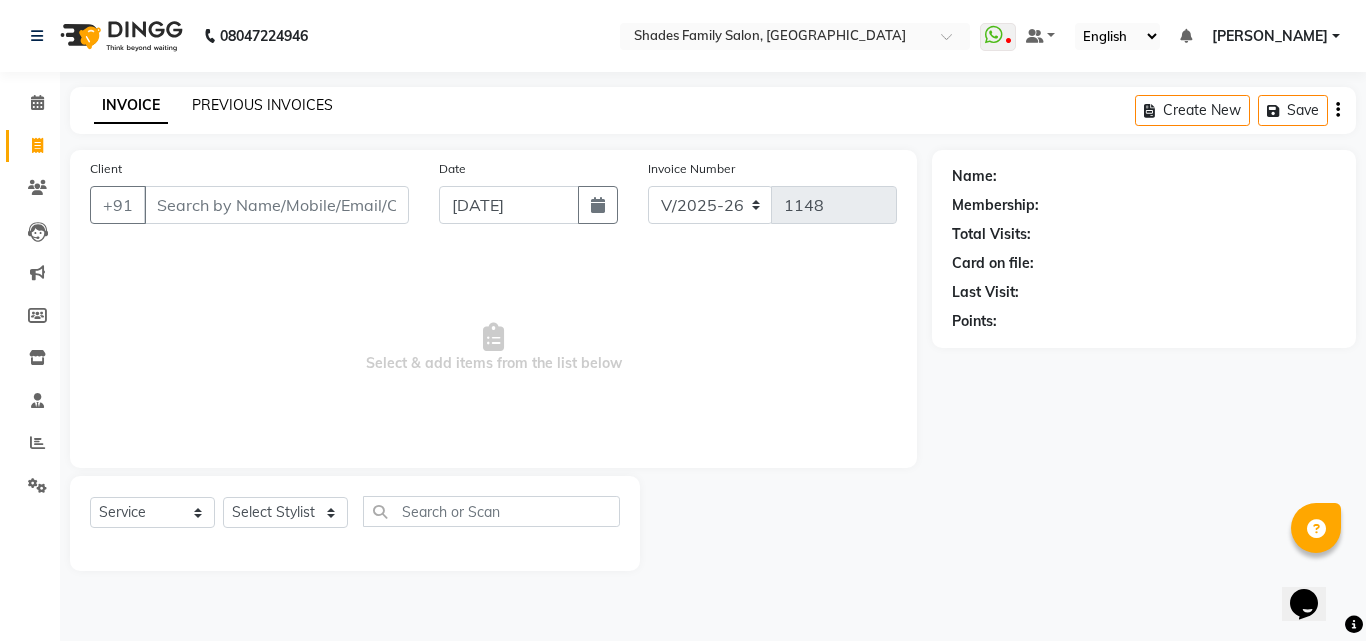 click on "PREVIOUS INVOICES" 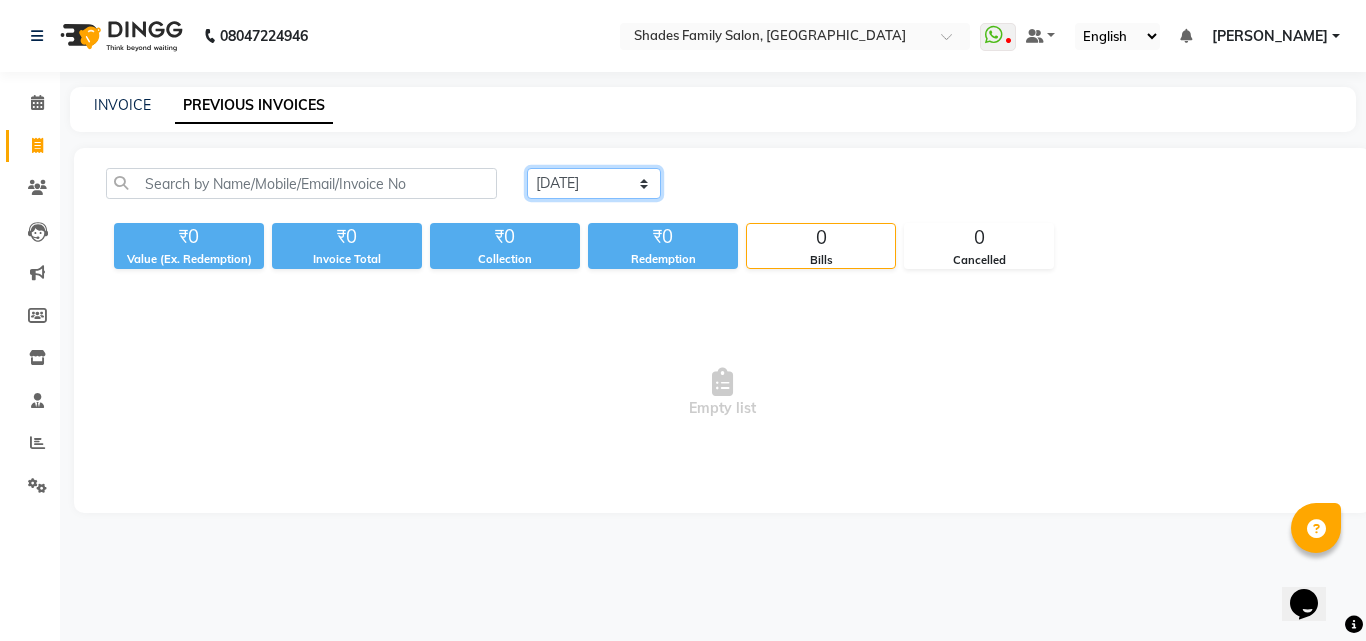 click on "Today Yesterday Custom Range" 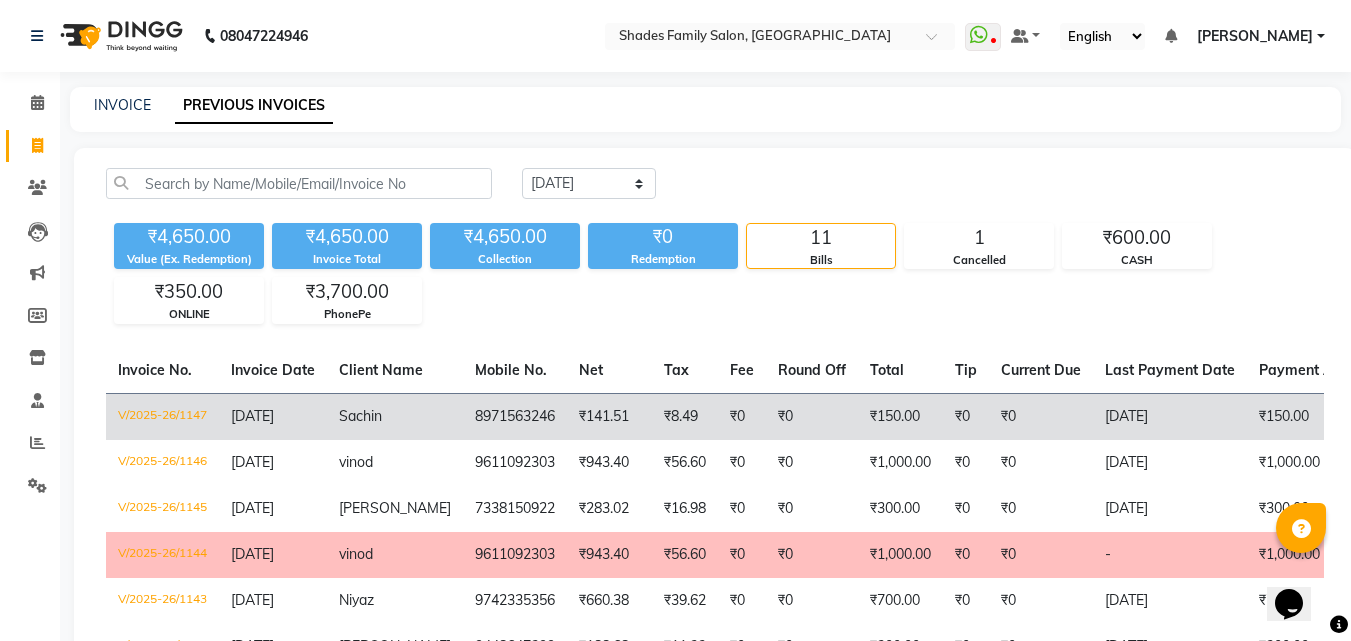 click on "8971563246" 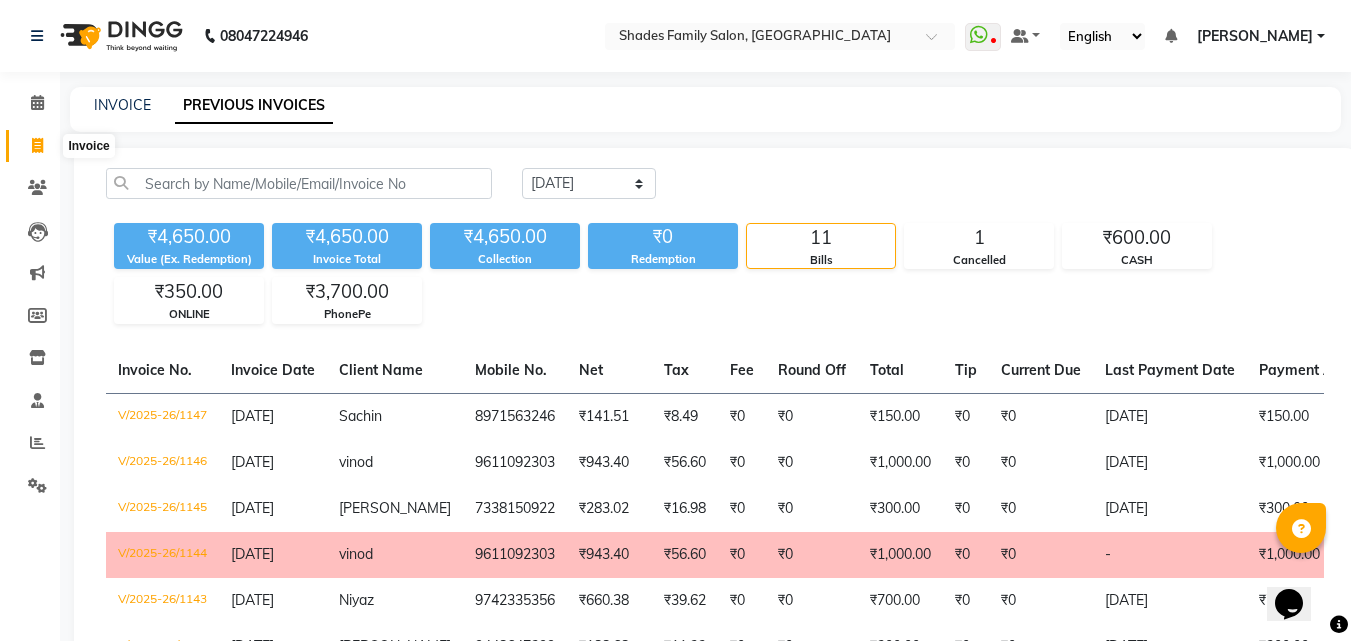 click 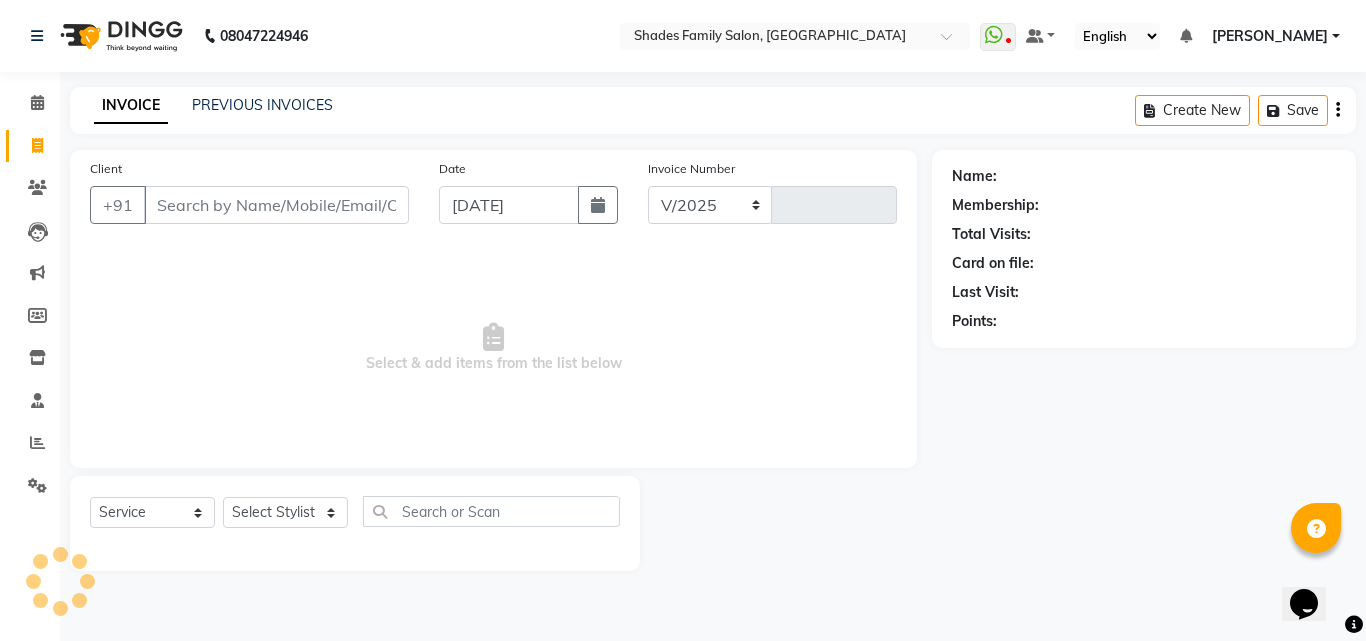 select on "7447" 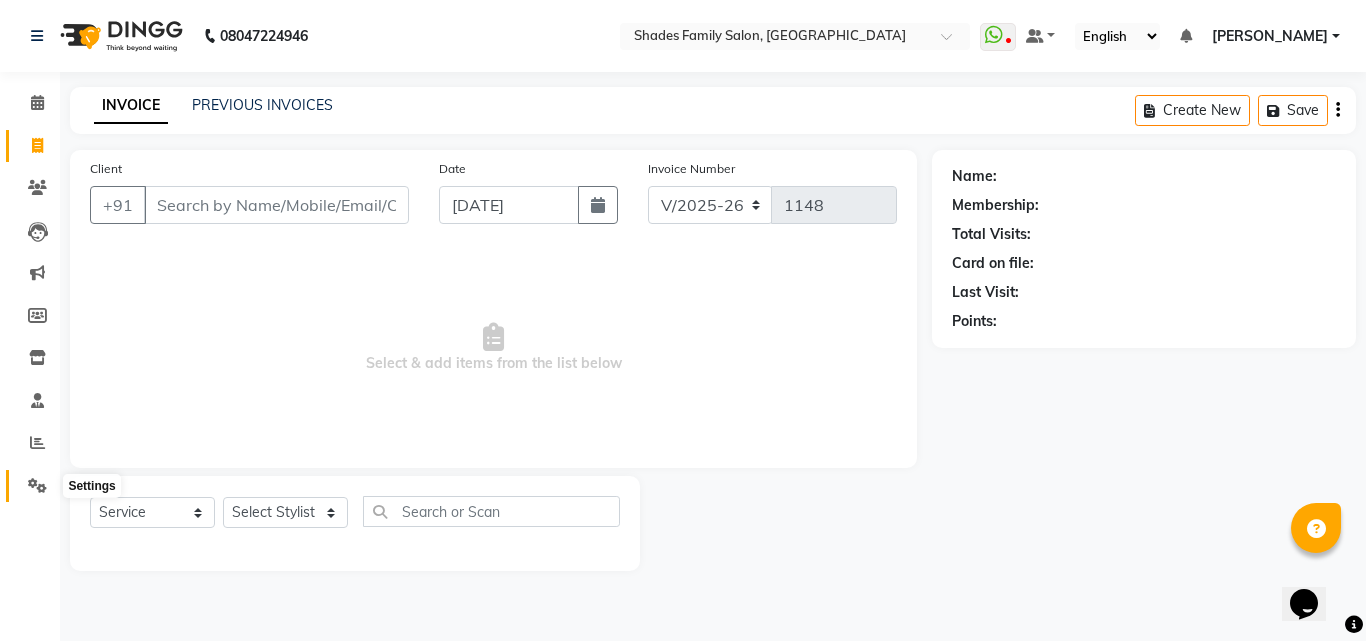 click 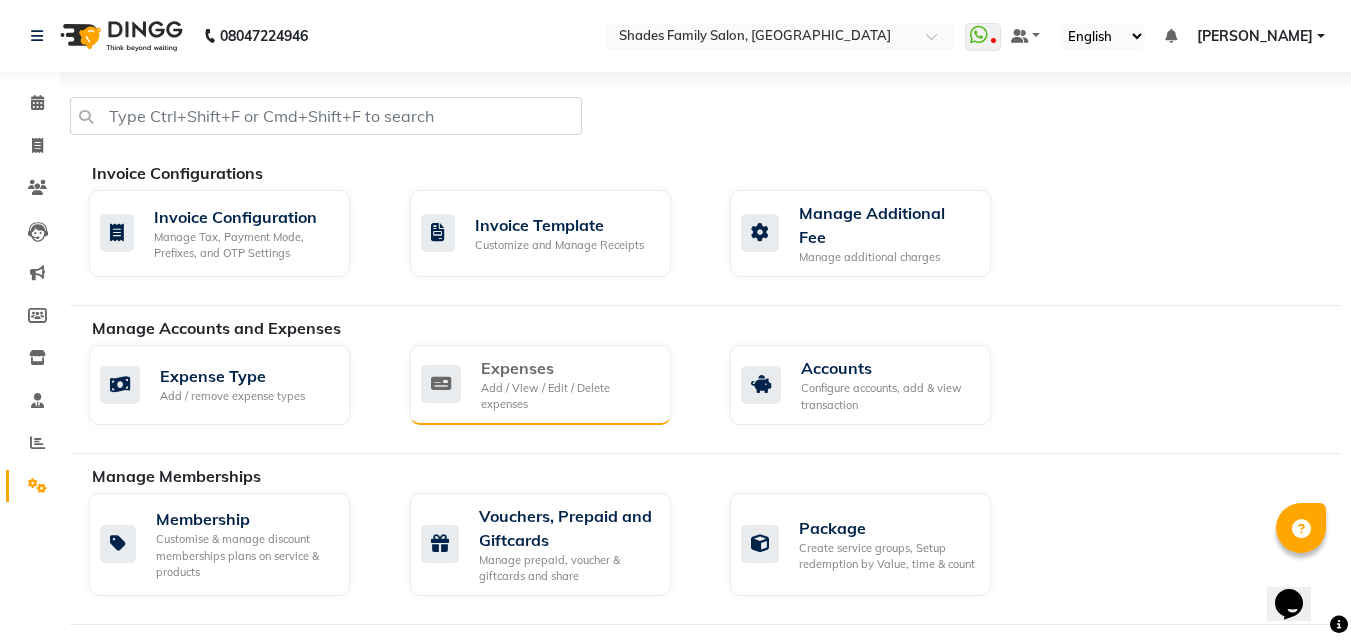 click on "Expenses" 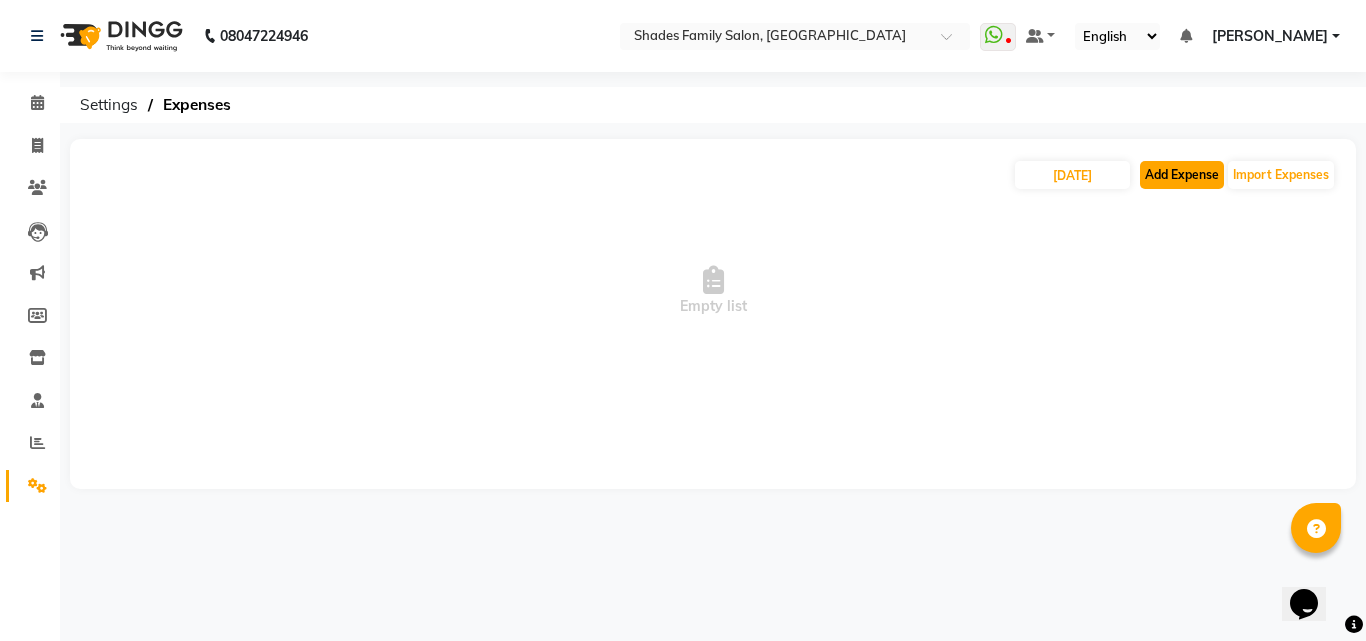 click on "Add Expense" 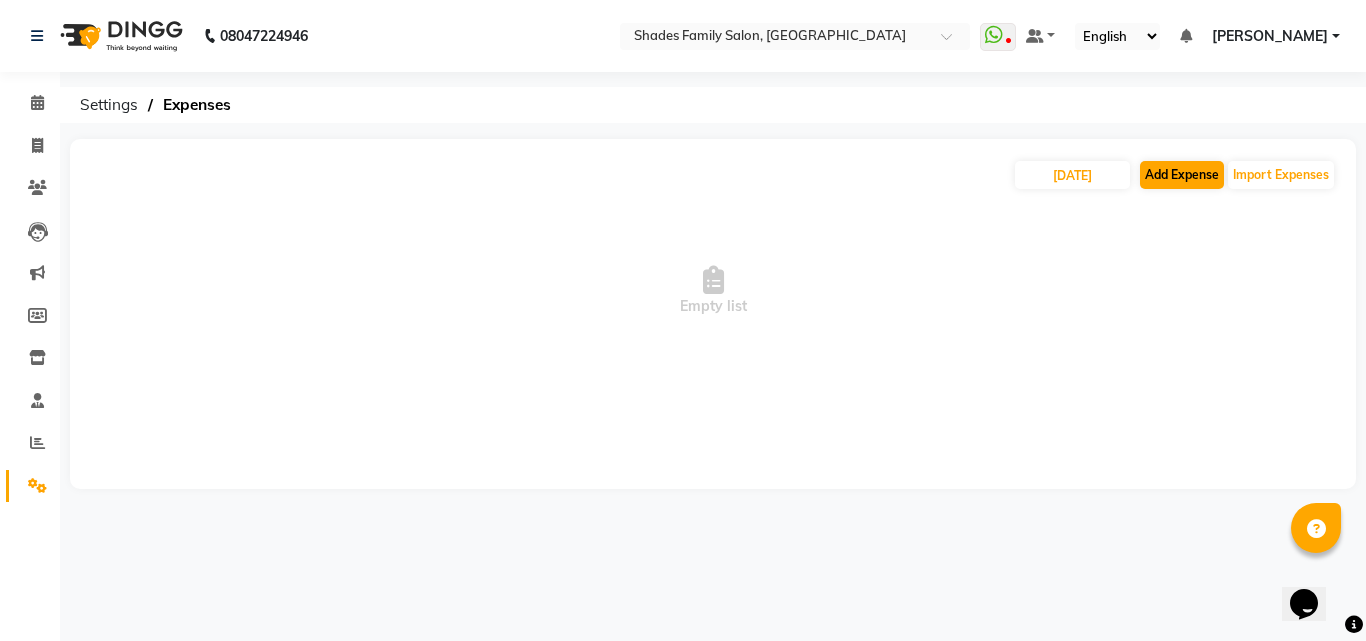 select on "1" 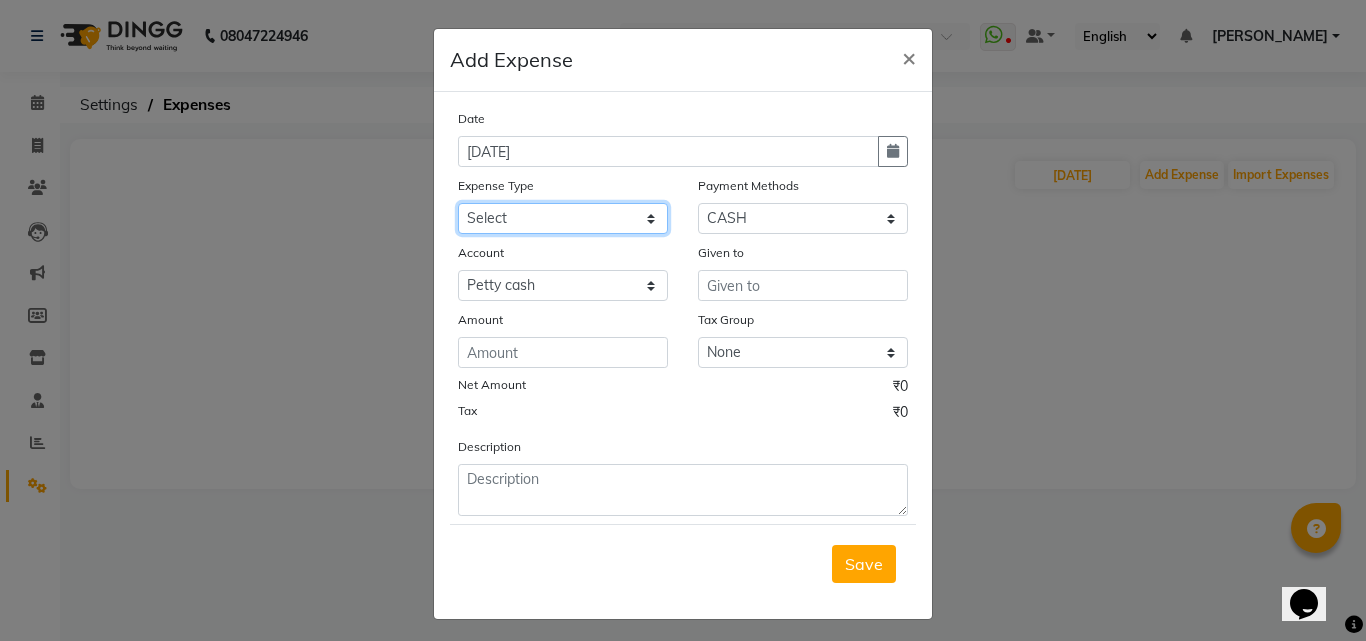 click on "Select Advance Salary Auto Bank charges Cash transfer to bank Client Client Snacks Commission Current bill Equipment Flower Food for customer Food for Staff Fuel Given from staff Given to Staff Govt fee Grocery Incentive International purchase Internet bill Loan Repayment Maintenance Mam Manjumane Marketing Milk Miscellaneous Others Pantry Petrol for gen Pigmi Ganapathi bank Product Product Sale Rent Rent shop Repair charges Salary Staff Staff Snacks Staff Tips Tax Tea & Refreshment Tissues Utilities Water Bottles And juice Zerox" 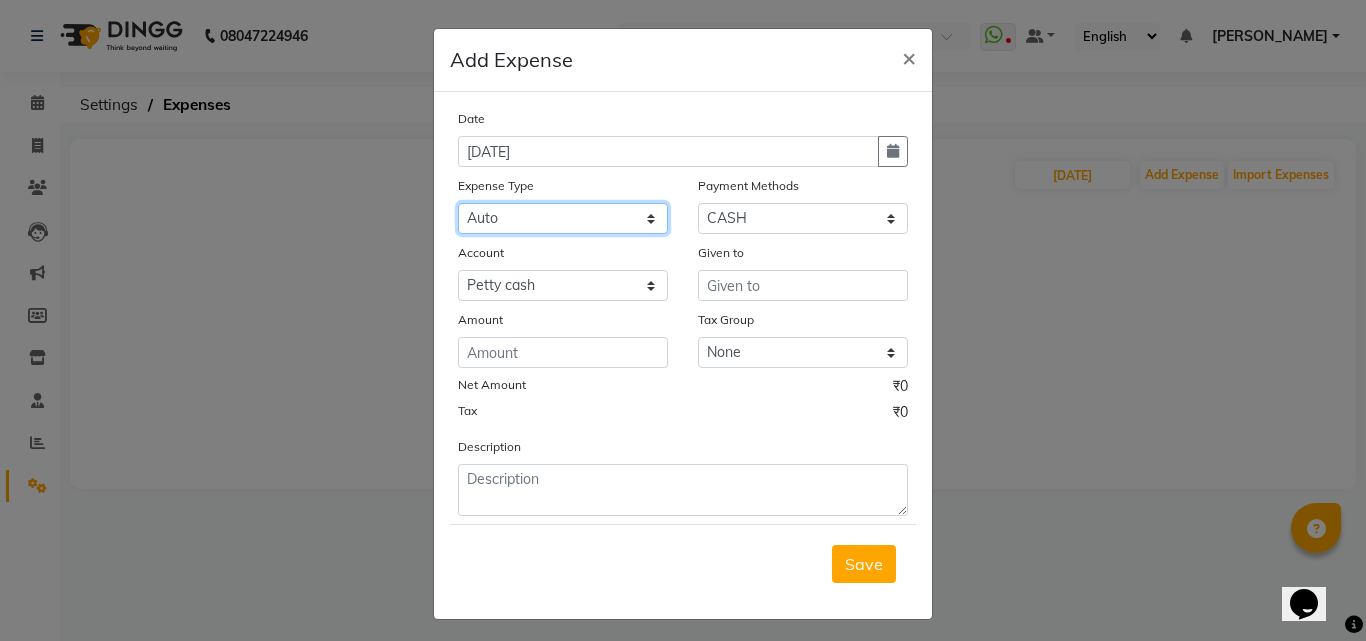click on "Select Advance Salary Auto Bank charges Cash transfer to bank Client Client Snacks Commission Current bill Equipment Flower Food for customer Food for Staff Fuel Given from staff Given to Staff Govt fee Grocery Incentive International purchase Internet bill Loan Repayment Maintenance Mam Manjumane Marketing Milk Miscellaneous Others Pantry Petrol for gen Pigmi Ganapathi bank Product Product Sale Rent Rent shop Repair charges Salary Staff Staff Snacks Staff Tips Tax Tea & Refreshment Tissues Utilities Water Bottles And juice Zerox" 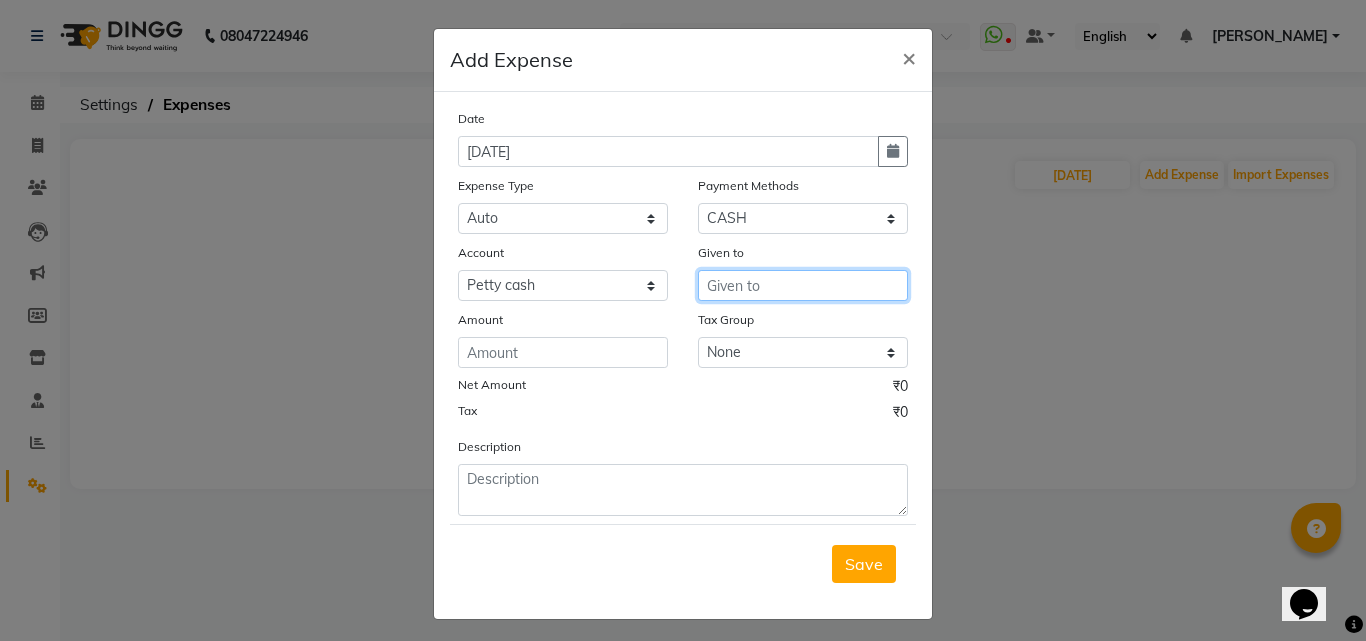click at bounding box center (803, 285) 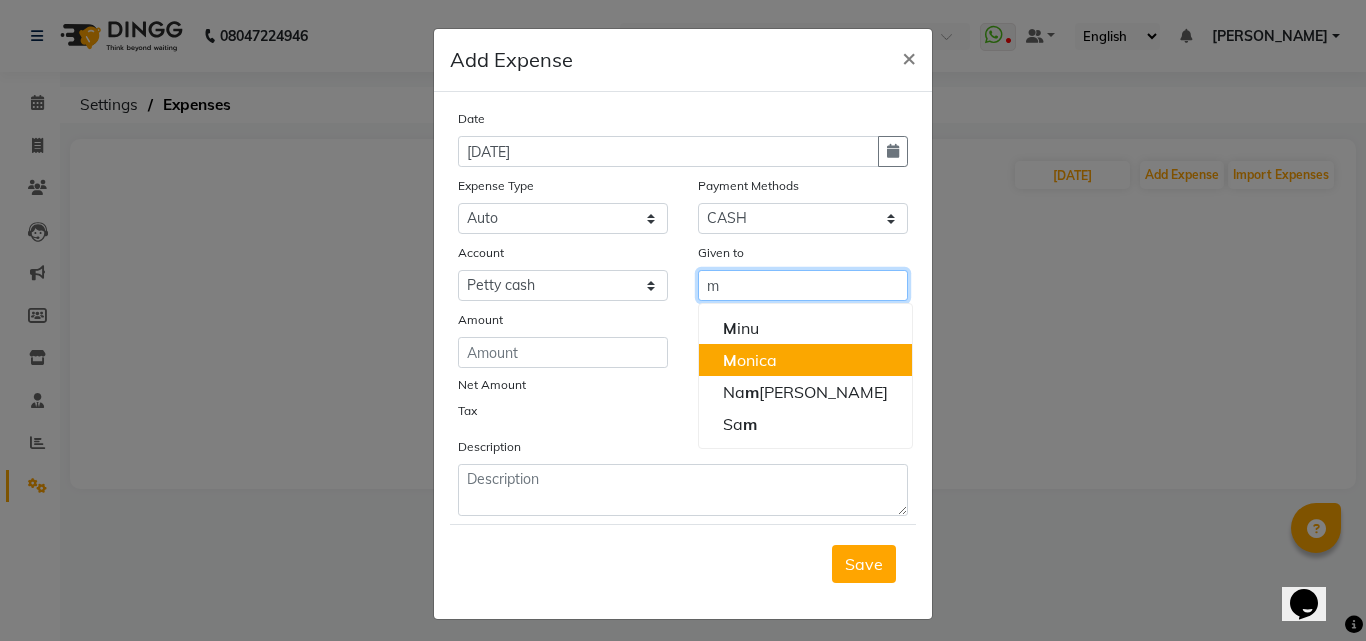 click on "M onica" at bounding box center (750, 360) 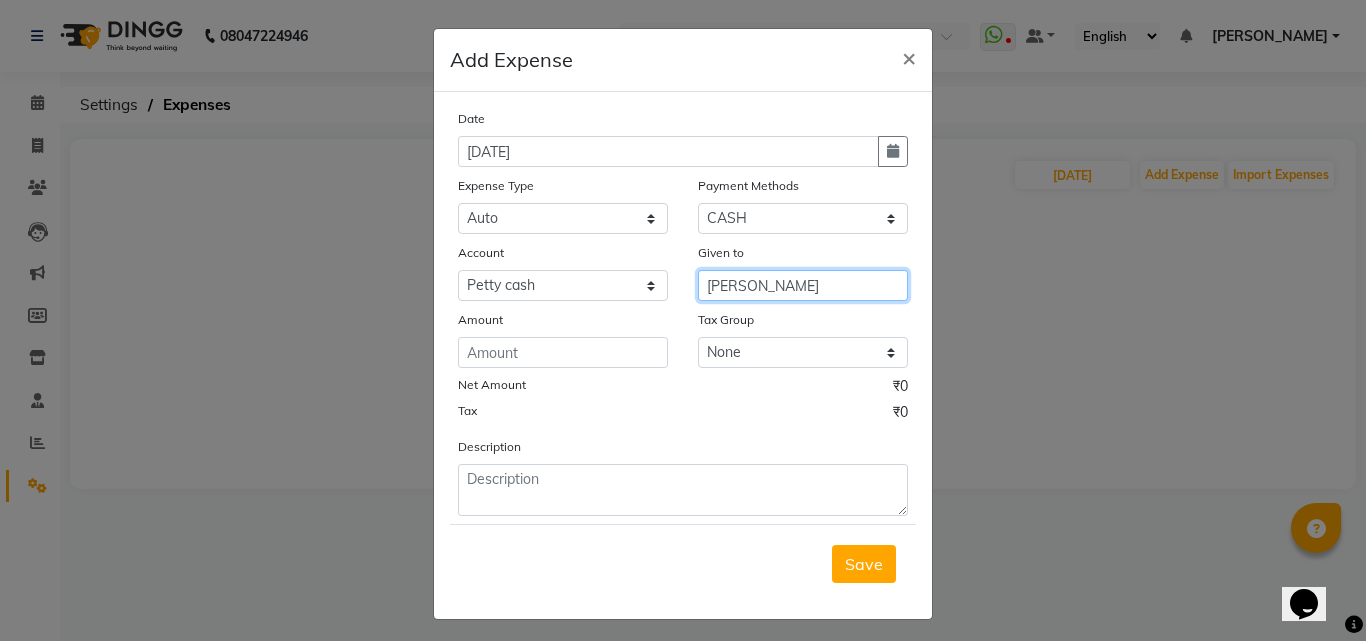 type on "[PERSON_NAME]" 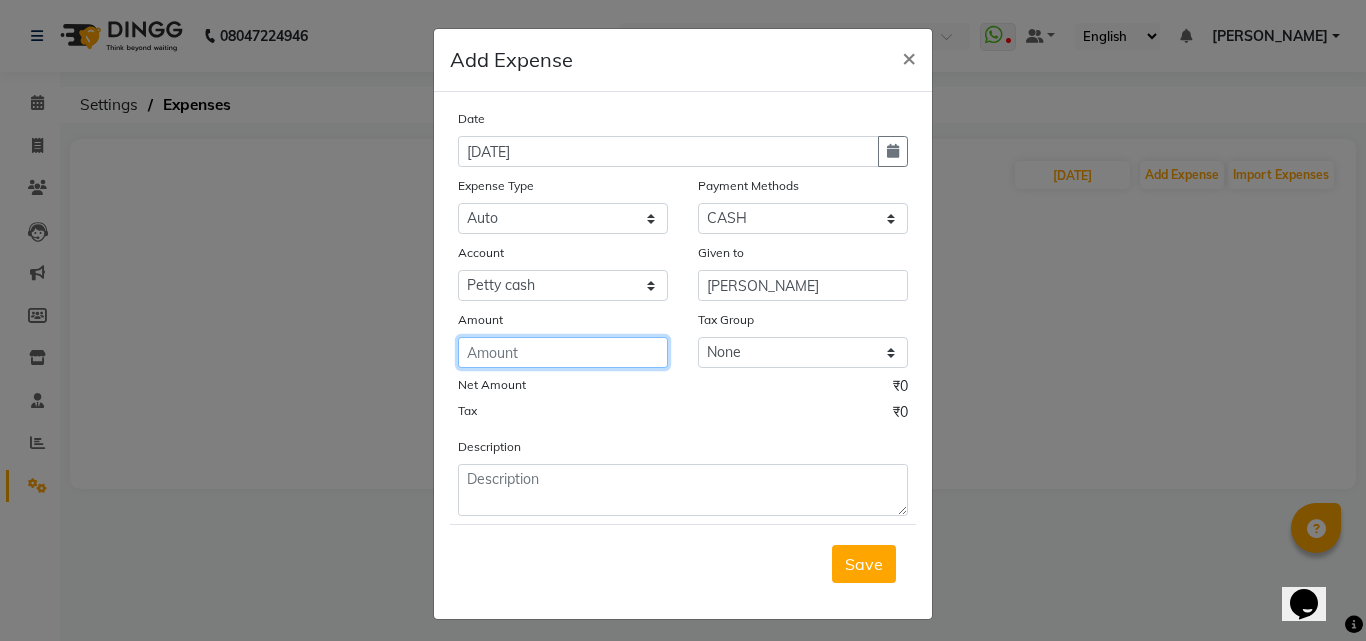 click 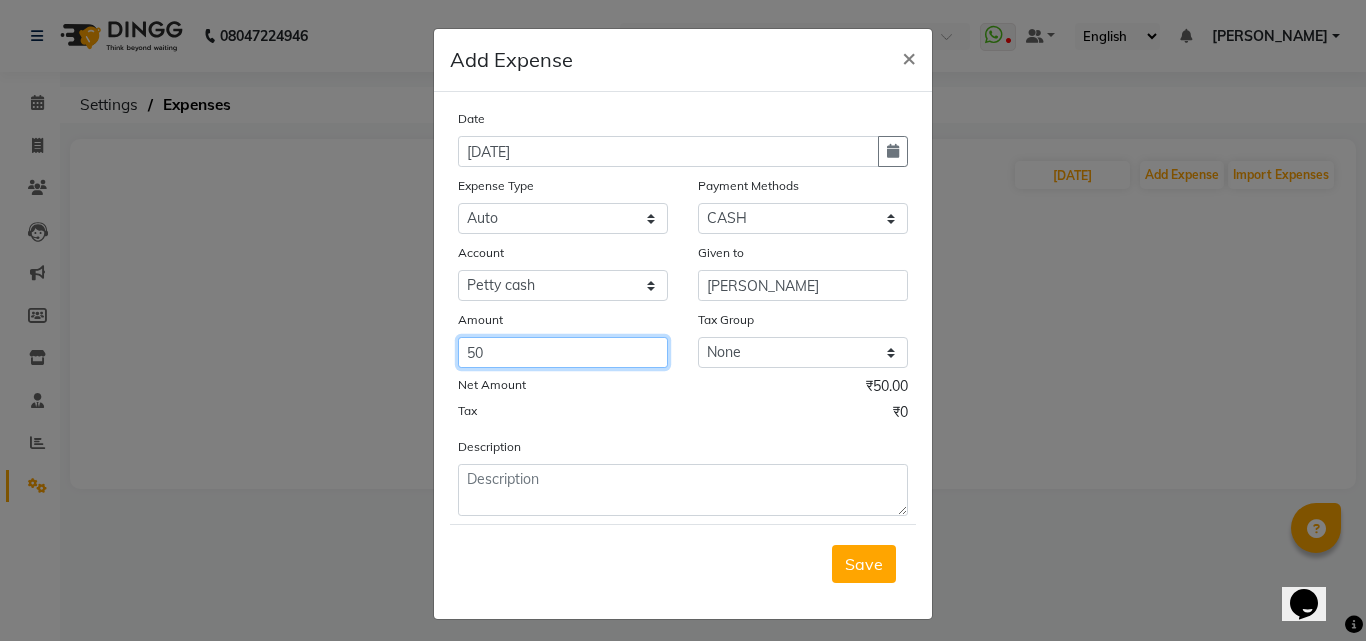 type on "50" 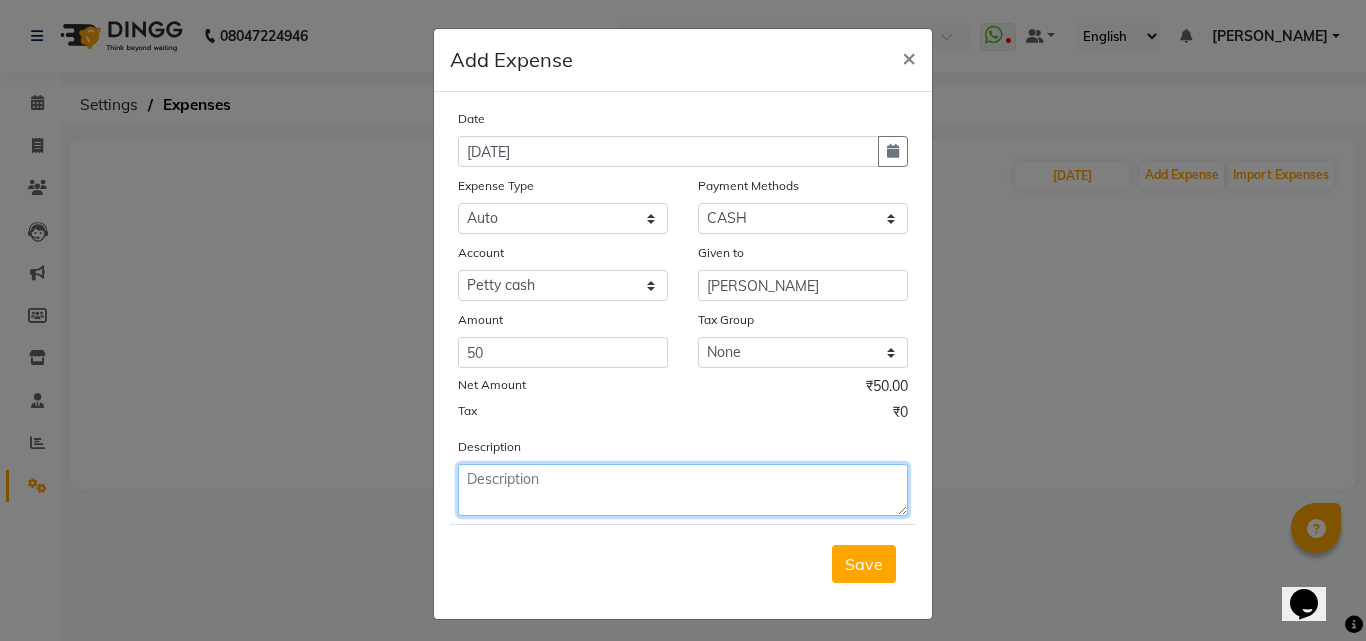 drag, startPoint x: 578, startPoint y: 501, endPoint x: 577, endPoint y: 488, distance: 13.038404 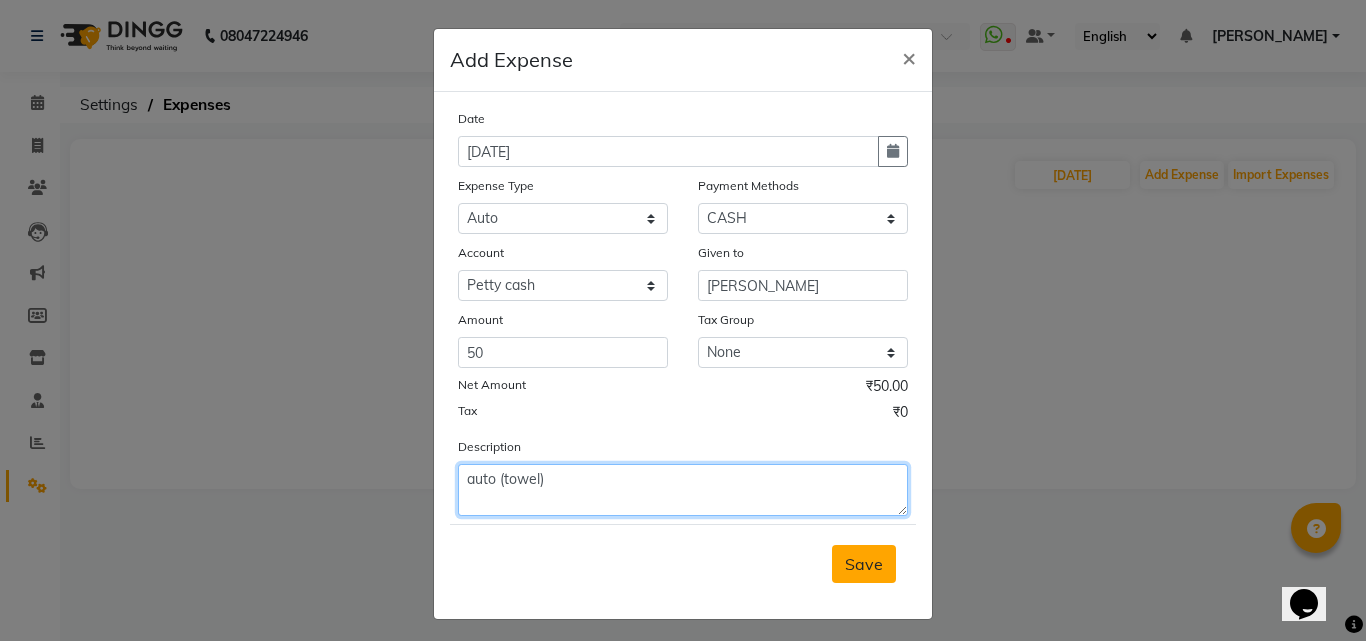 type on "auto (towel)" 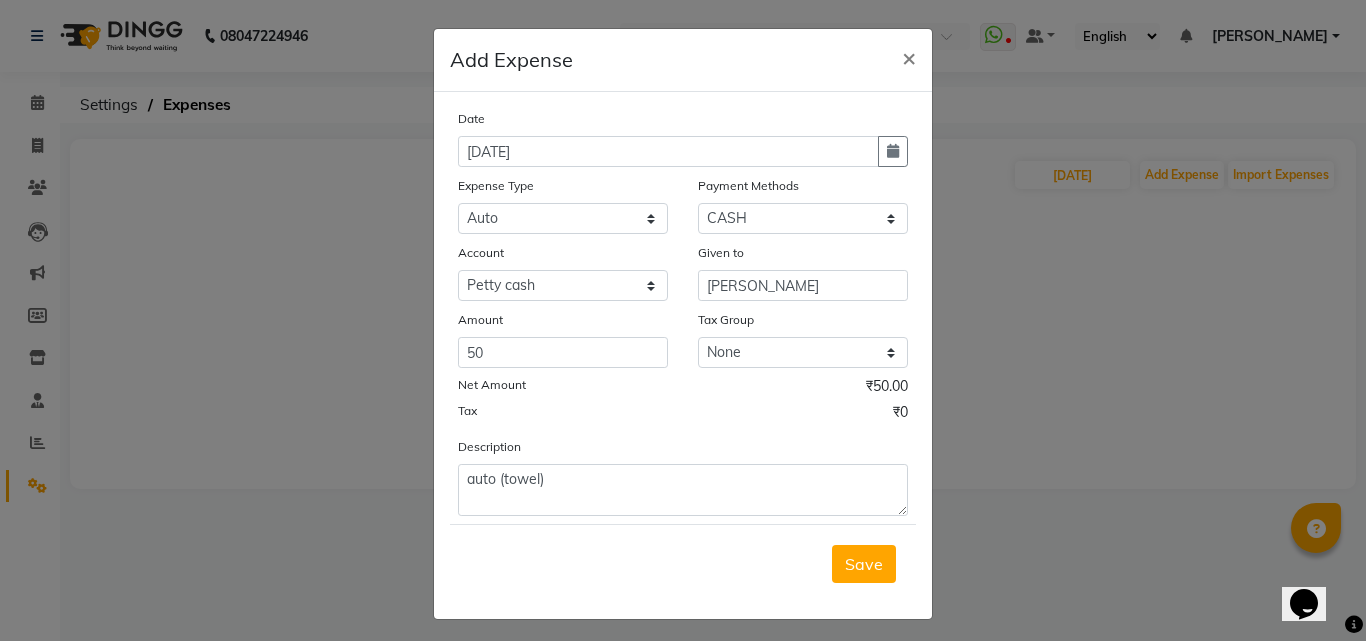 click on "Save" at bounding box center (864, 564) 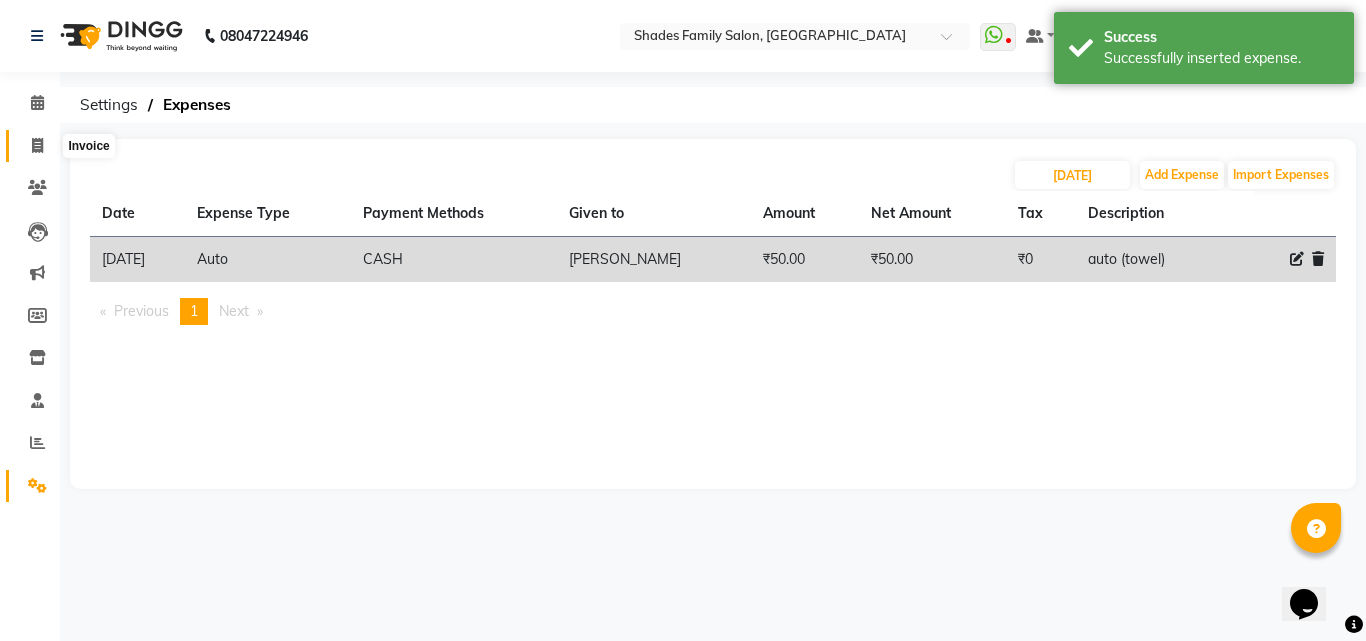 click 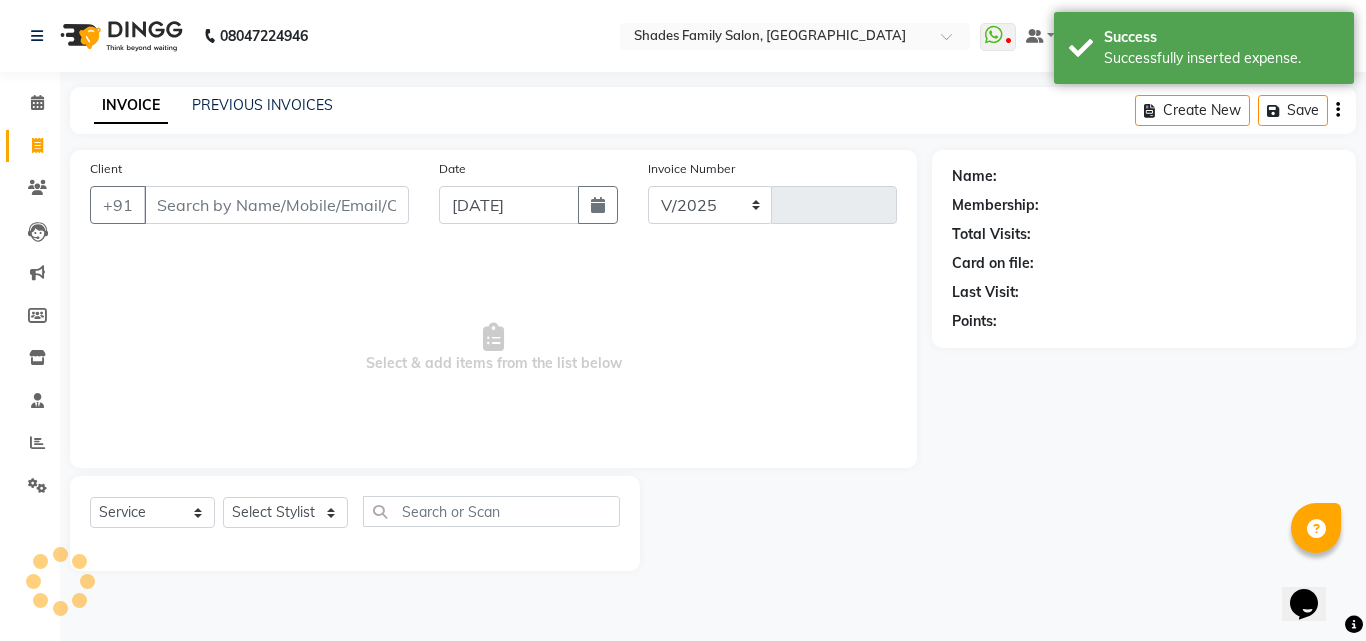 select on "7447" 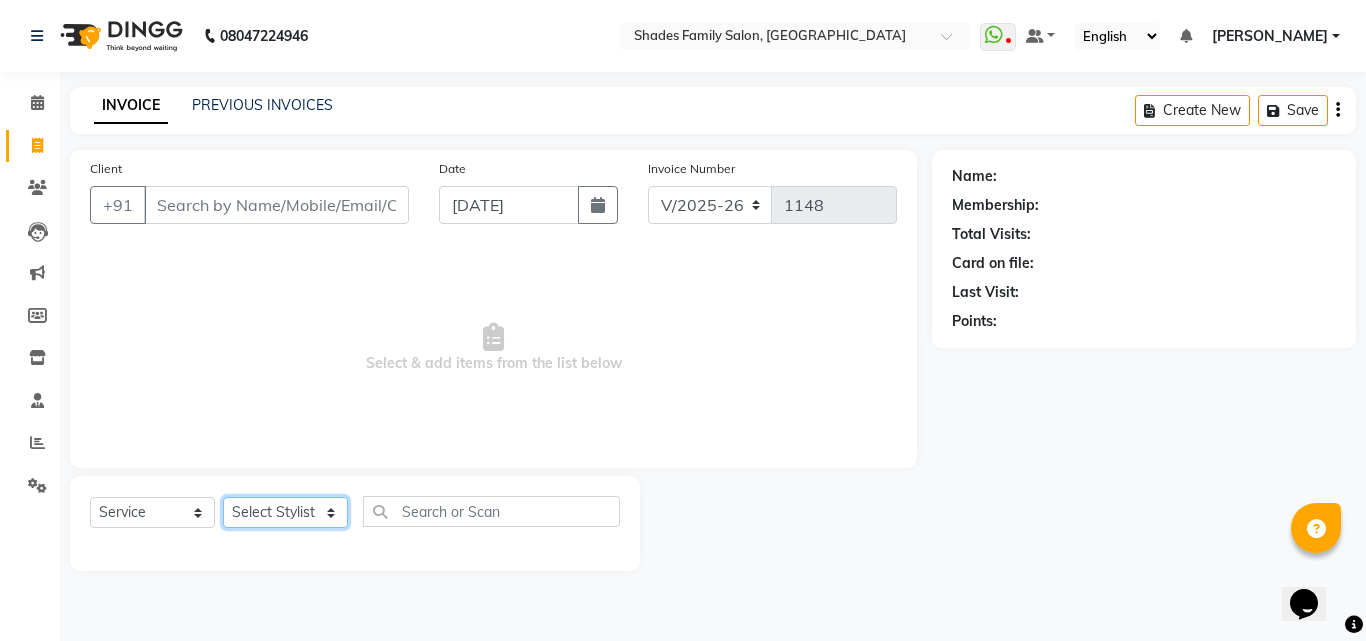 click on "Select Stylist Bhagyashree Minu Monica  Namrutha Ranjith Sam  Zeeshan" 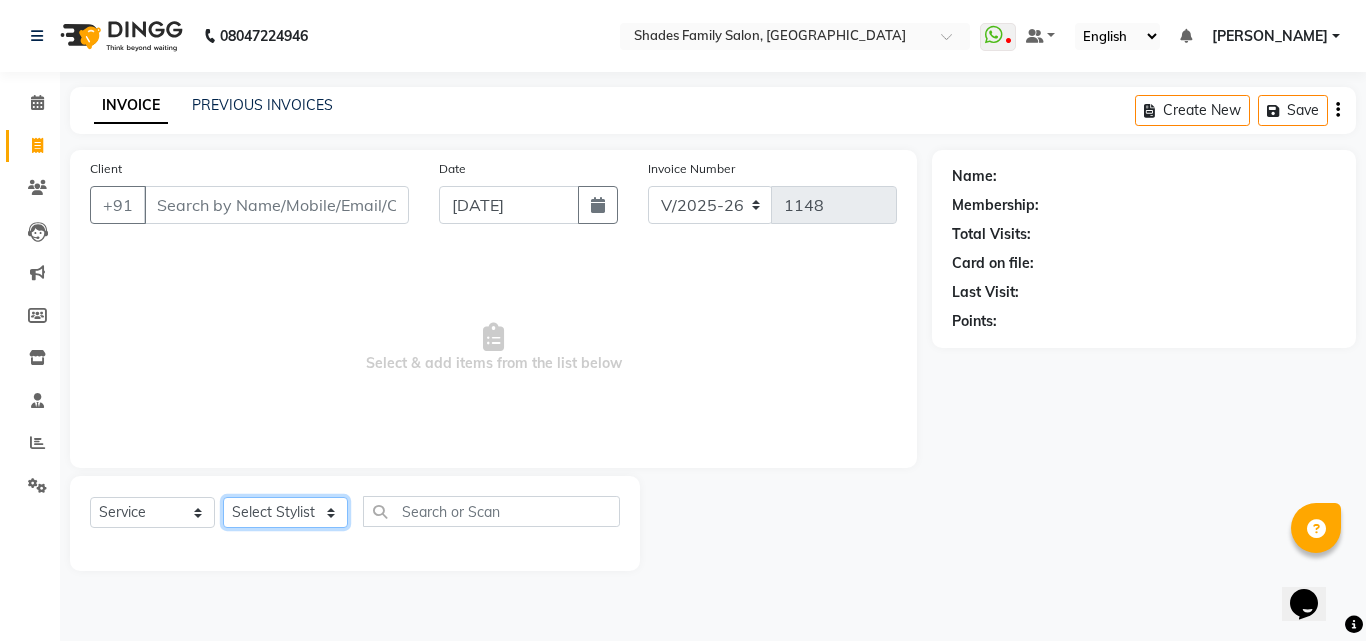 select on "65368" 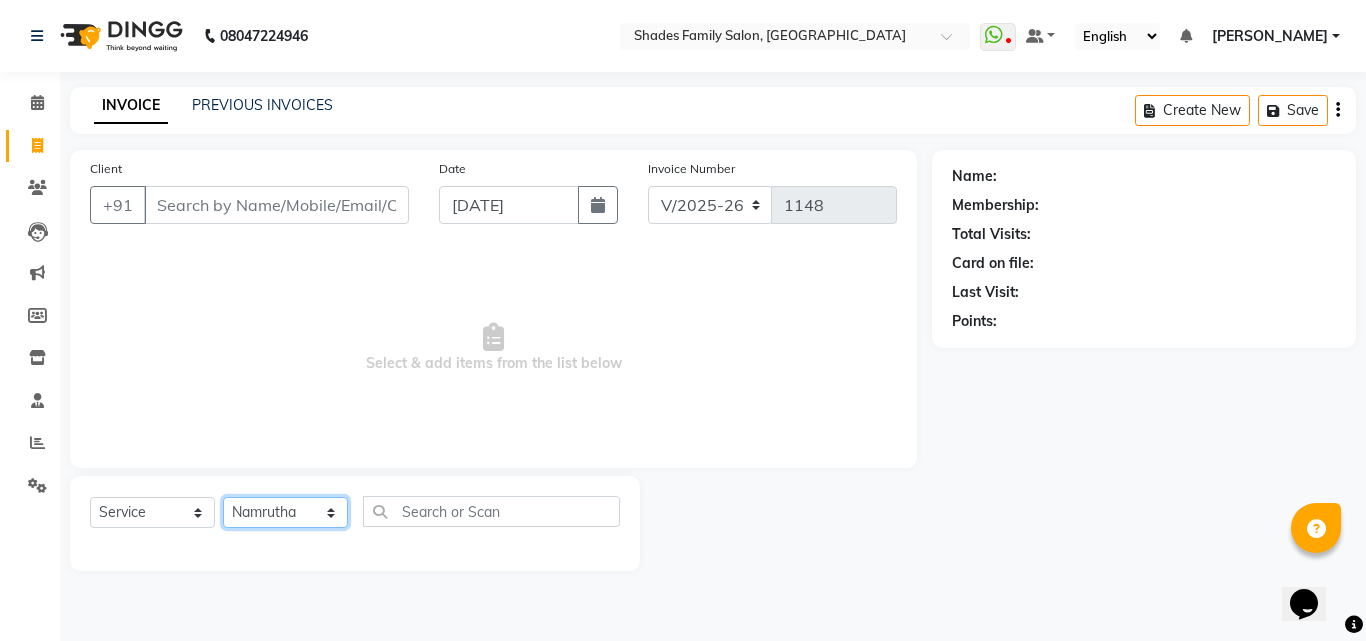 click on "Select Stylist Bhagyashree Minu Monica  Namrutha Ranjith Sam  Zeeshan" 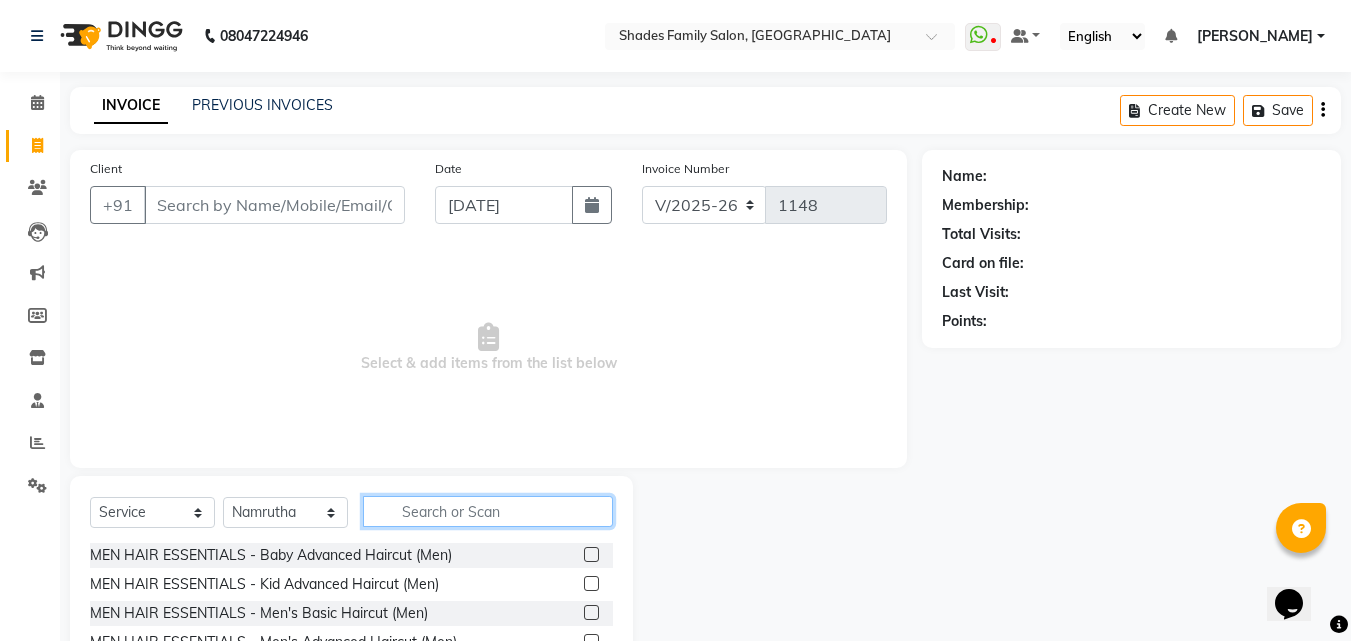 click 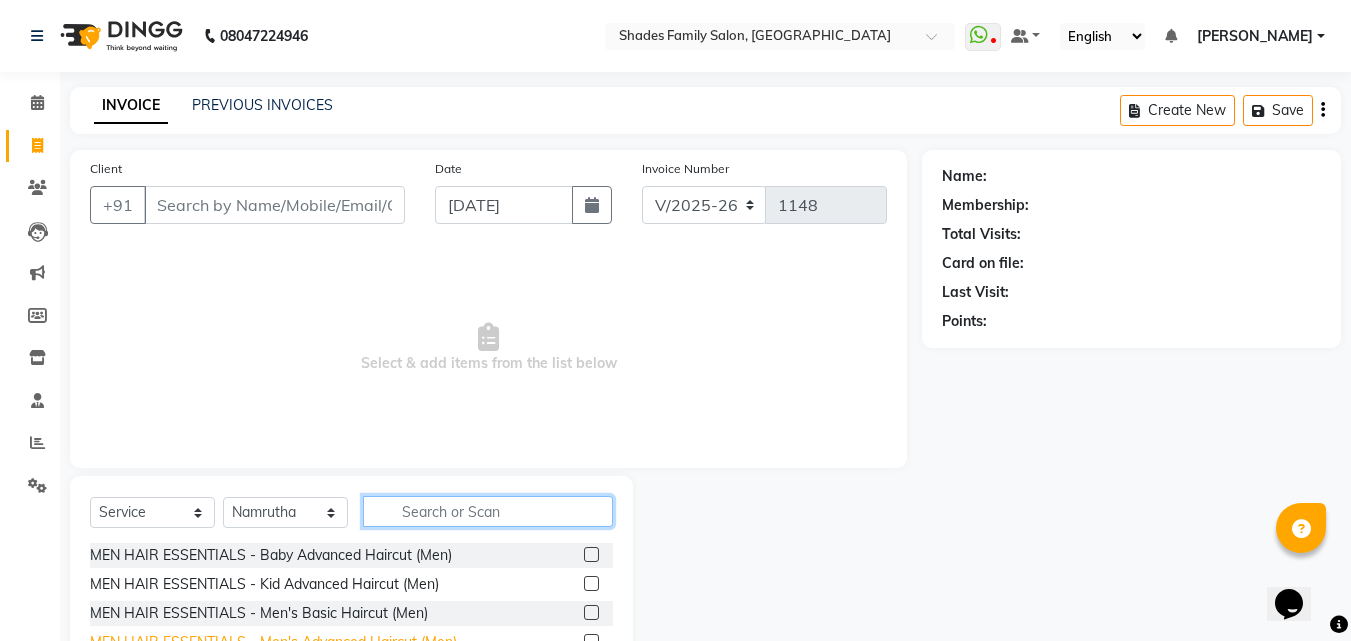 scroll, scrollTop: 160, scrollLeft: 0, axis: vertical 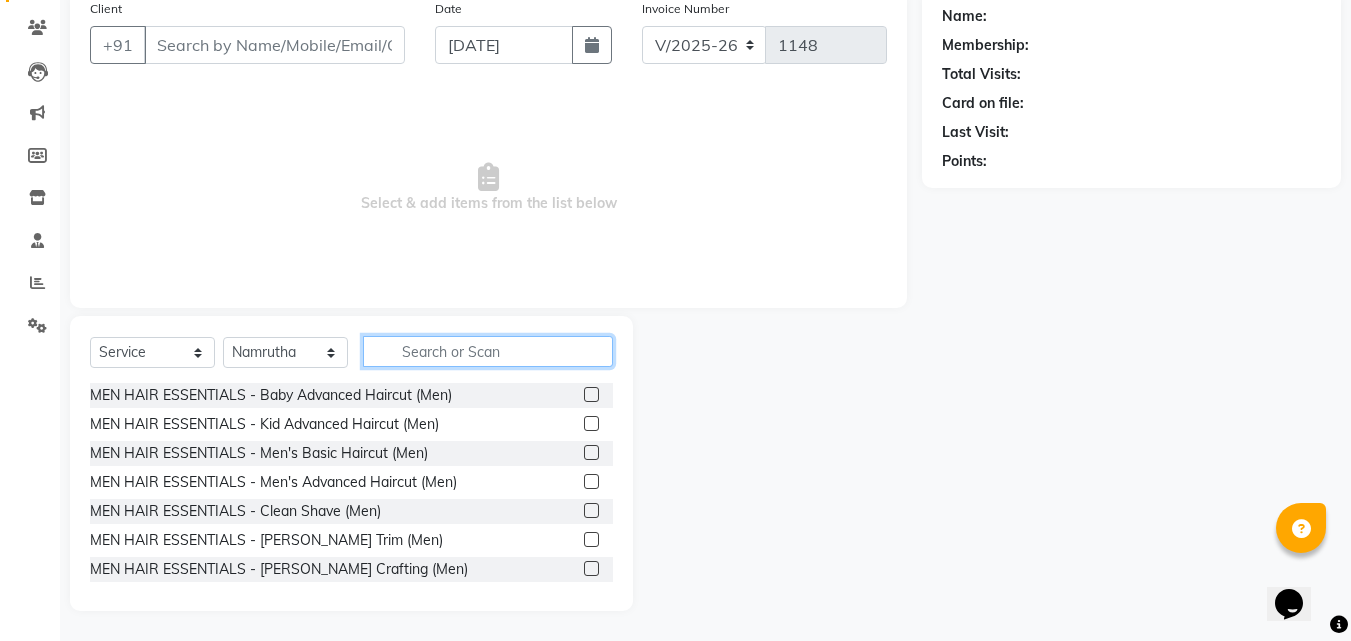 click 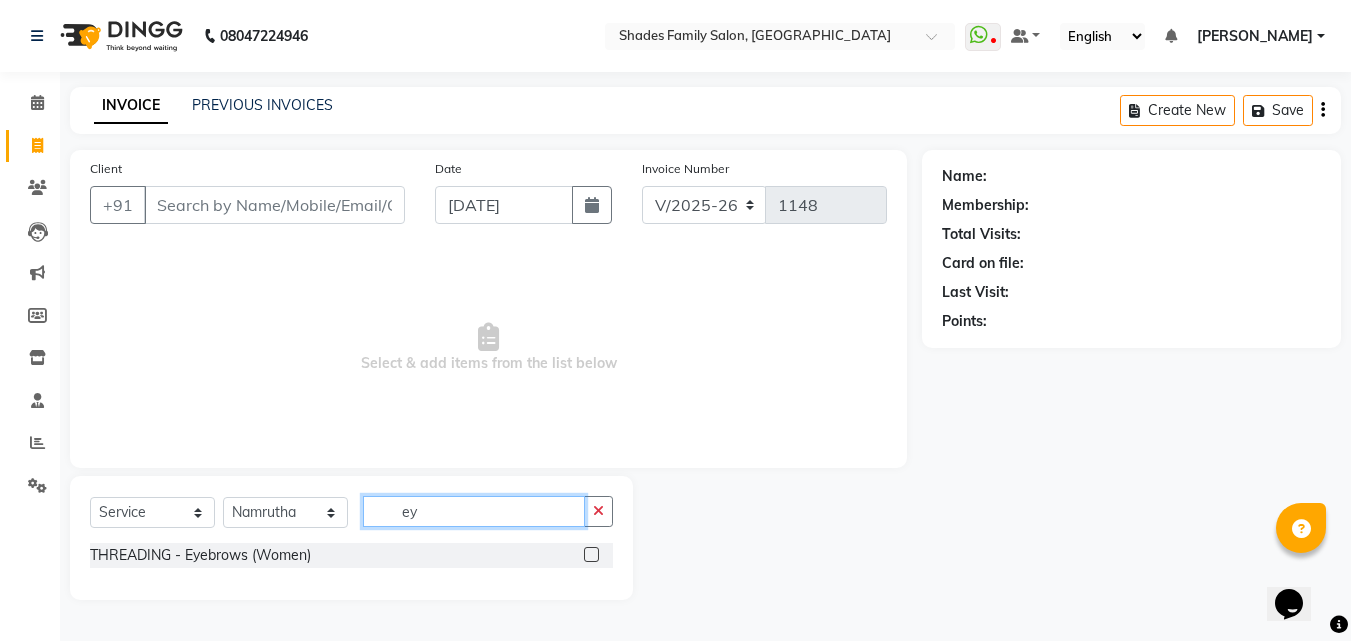 scroll, scrollTop: 0, scrollLeft: 0, axis: both 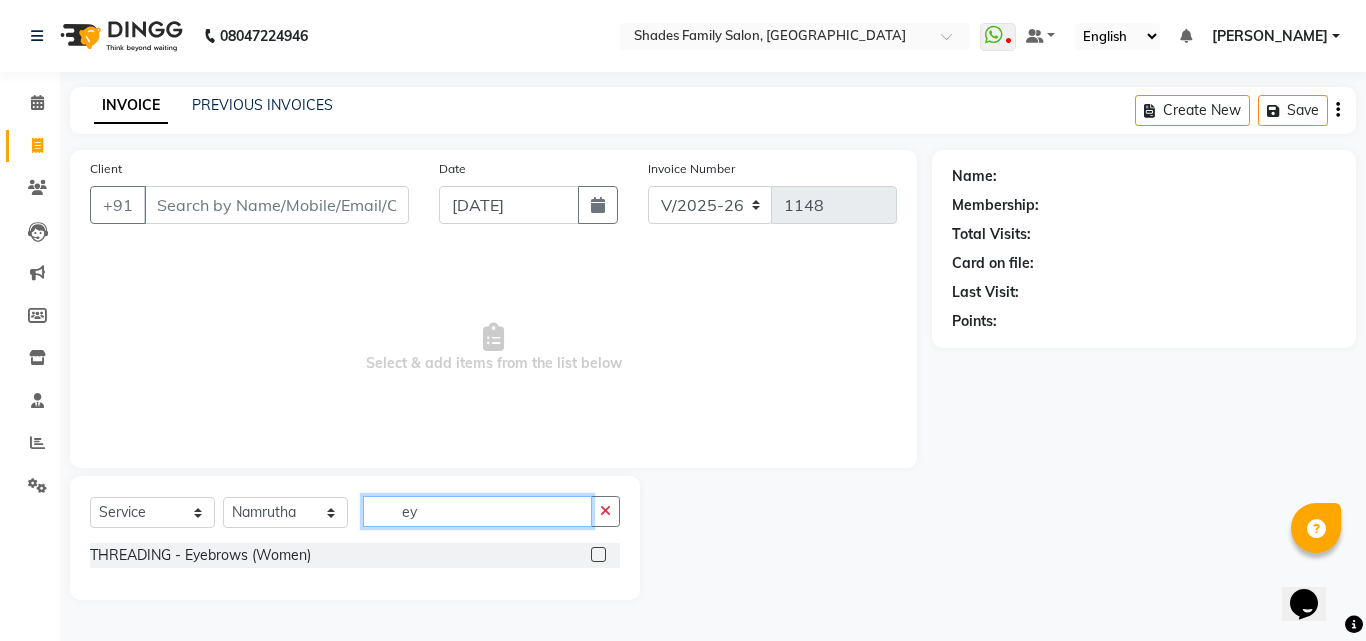 type on "ey" 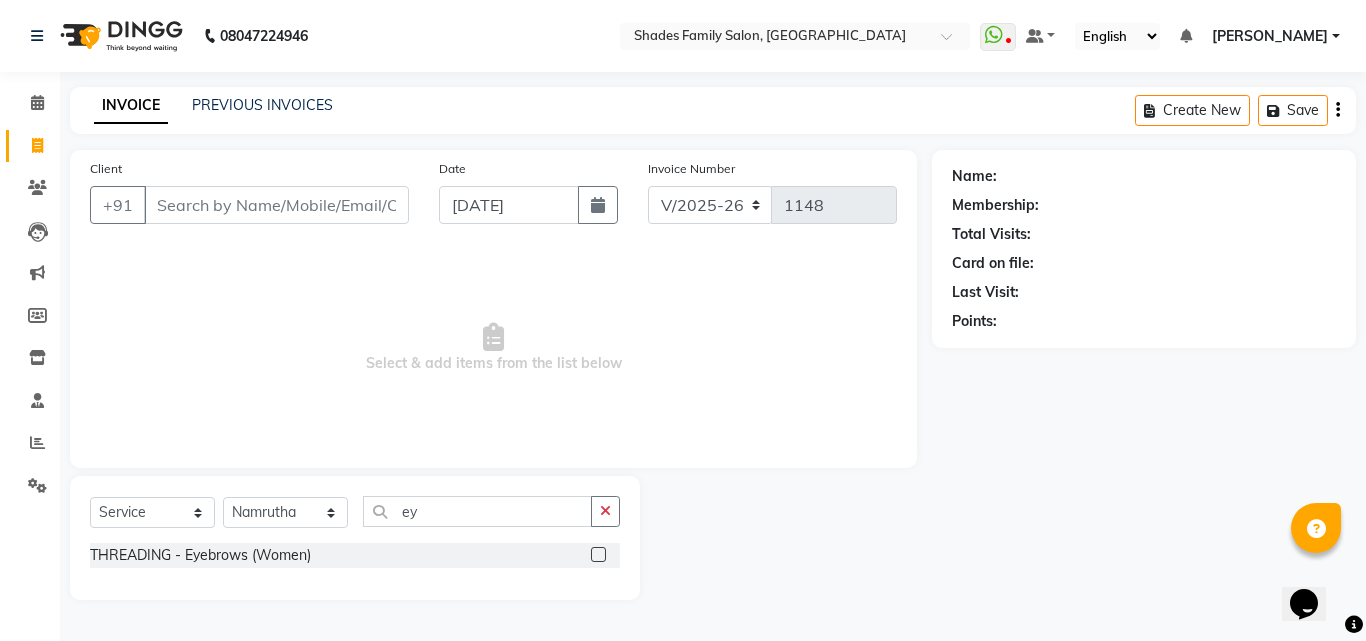 click 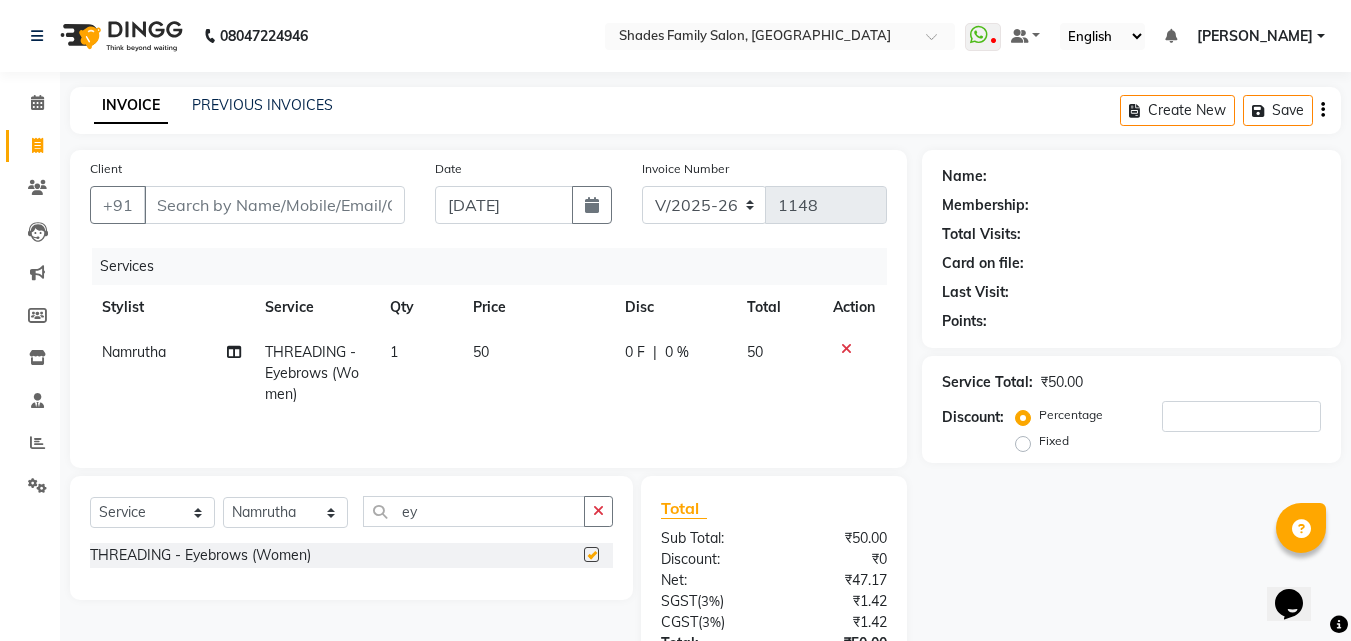 checkbox on "false" 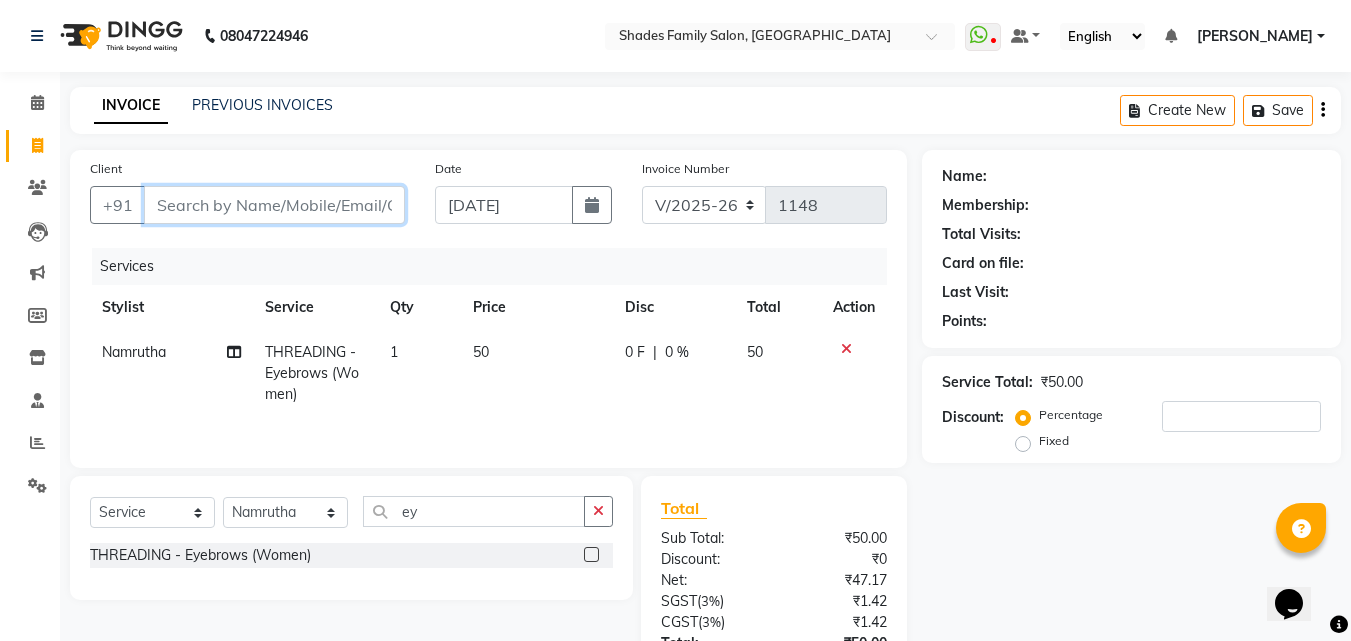 click on "Client" at bounding box center [274, 205] 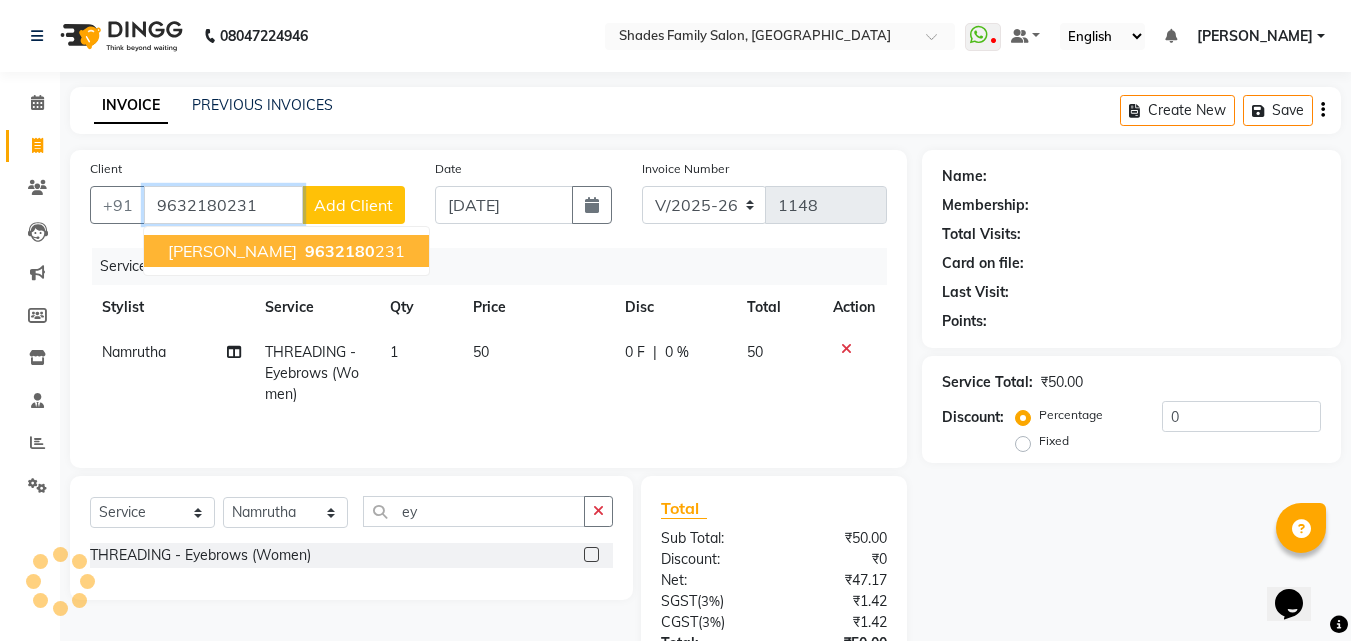 type on "9632180231" 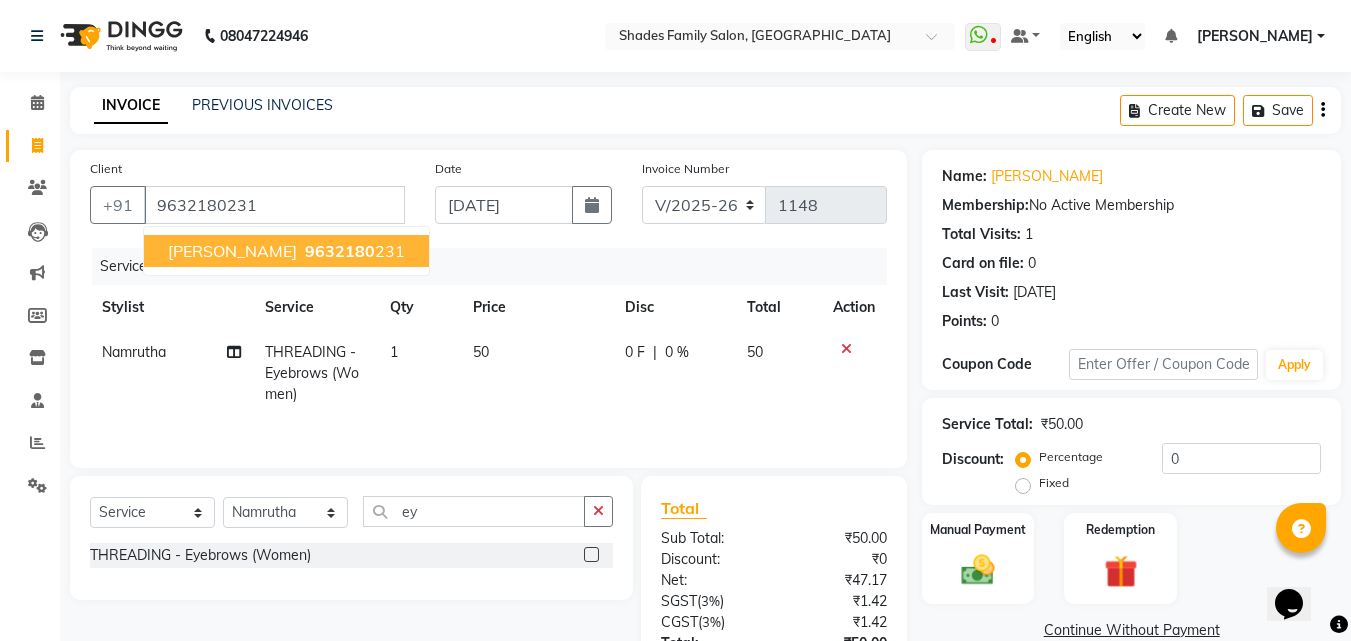 click on "9632180" at bounding box center (340, 251) 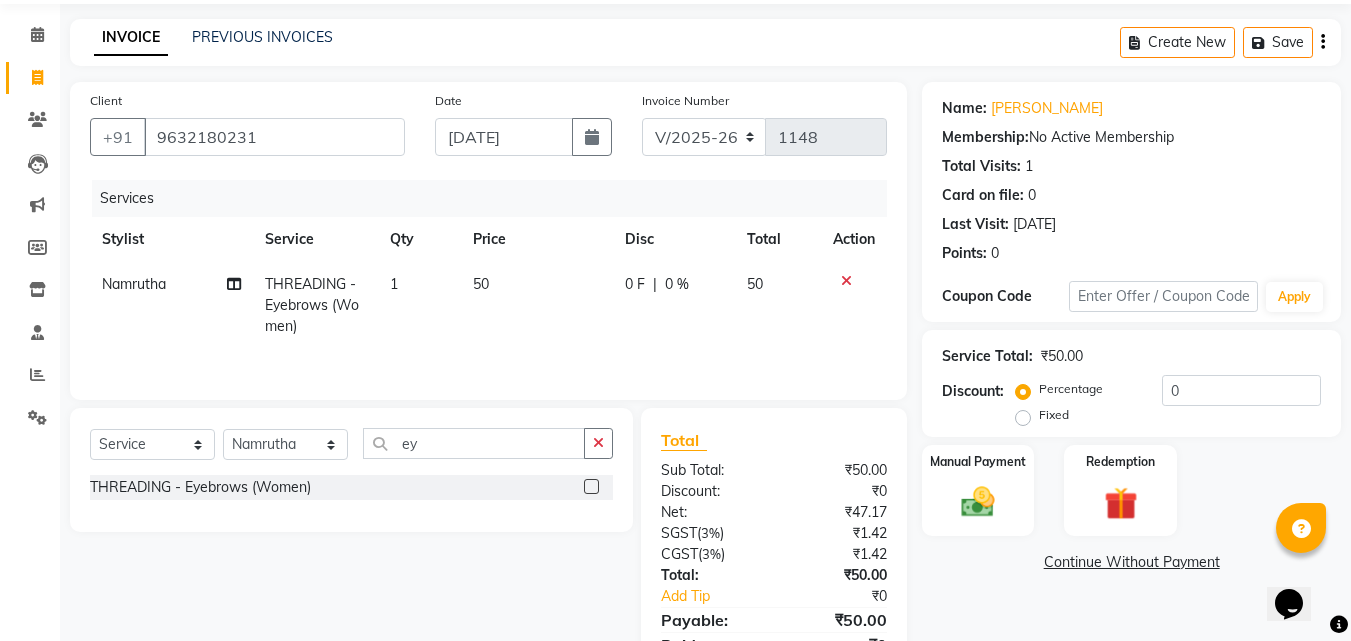 scroll, scrollTop: 159, scrollLeft: 0, axis: vertical 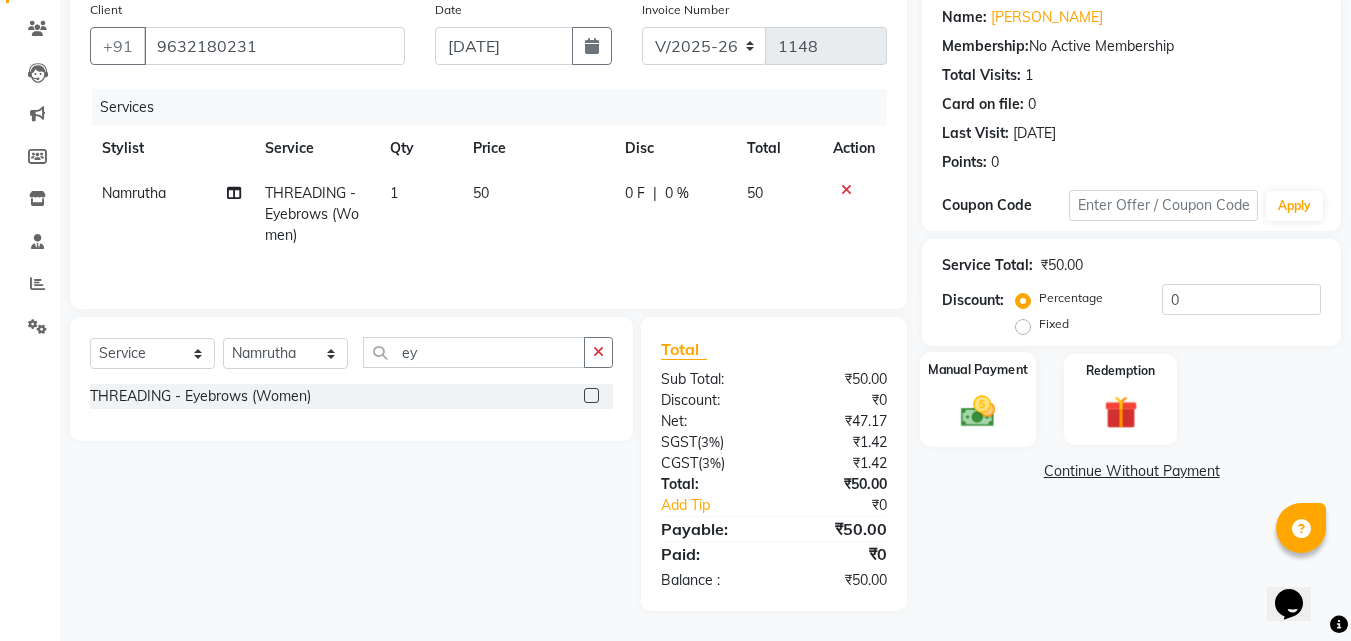 click on "Manual Payment" 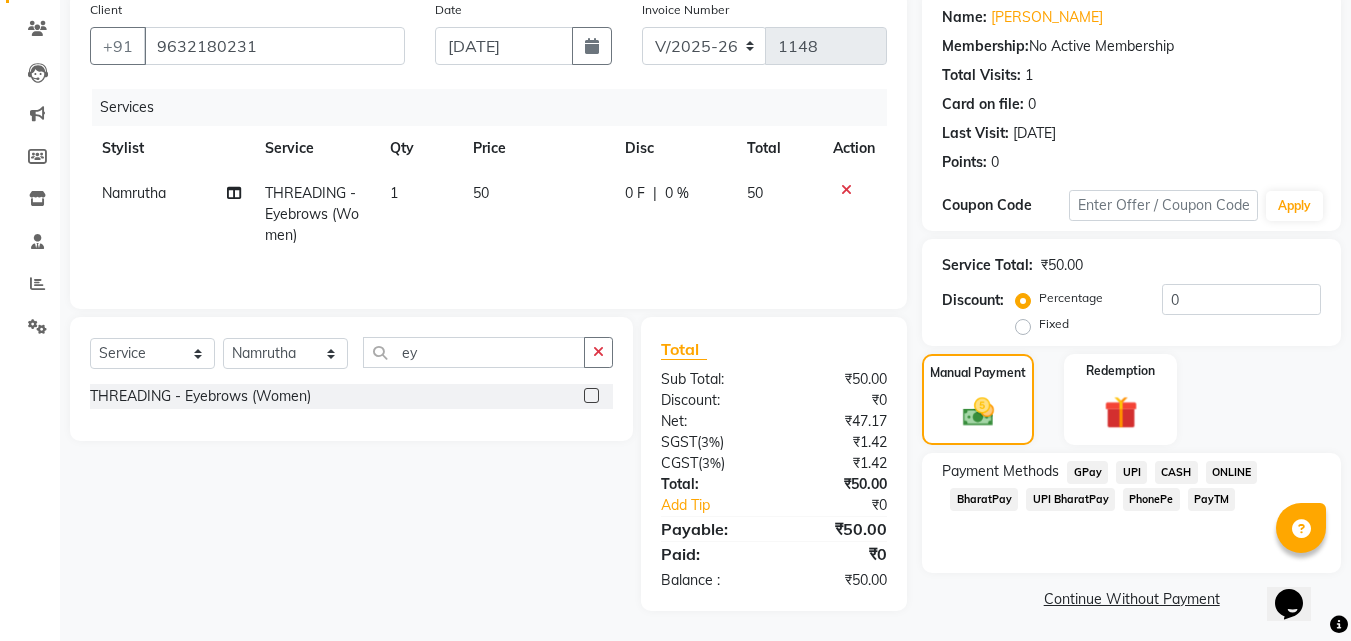 click on "CASH" 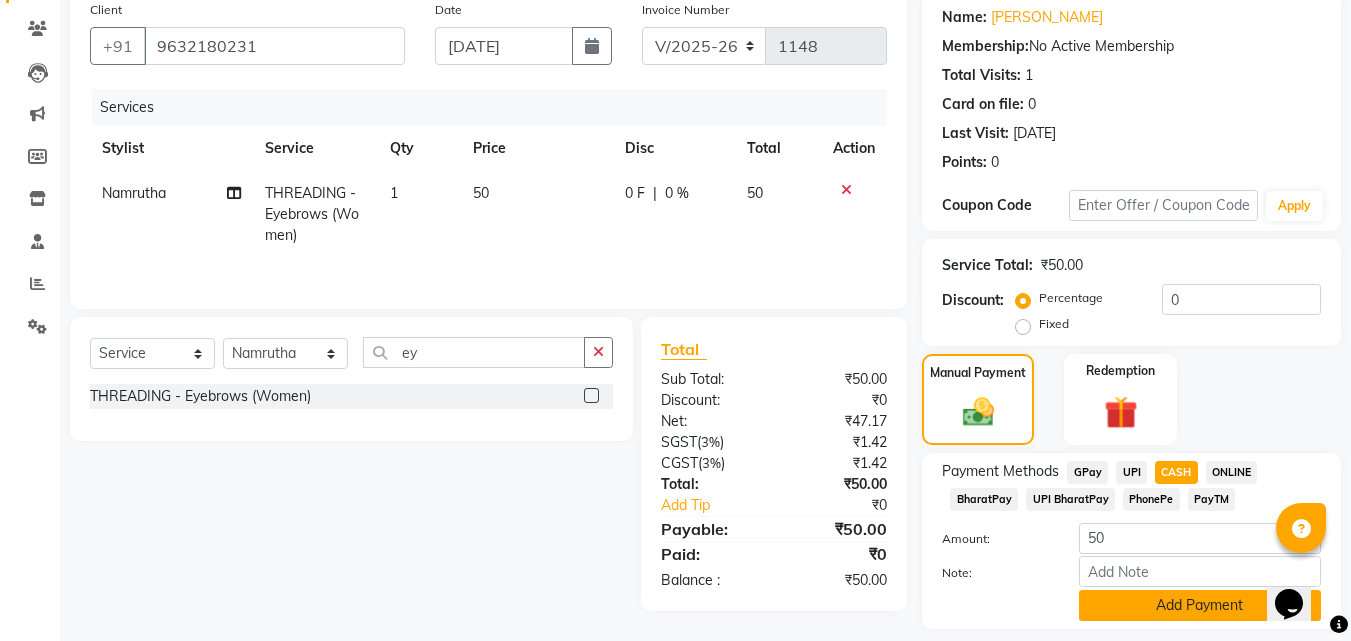 click on "Add Payment" 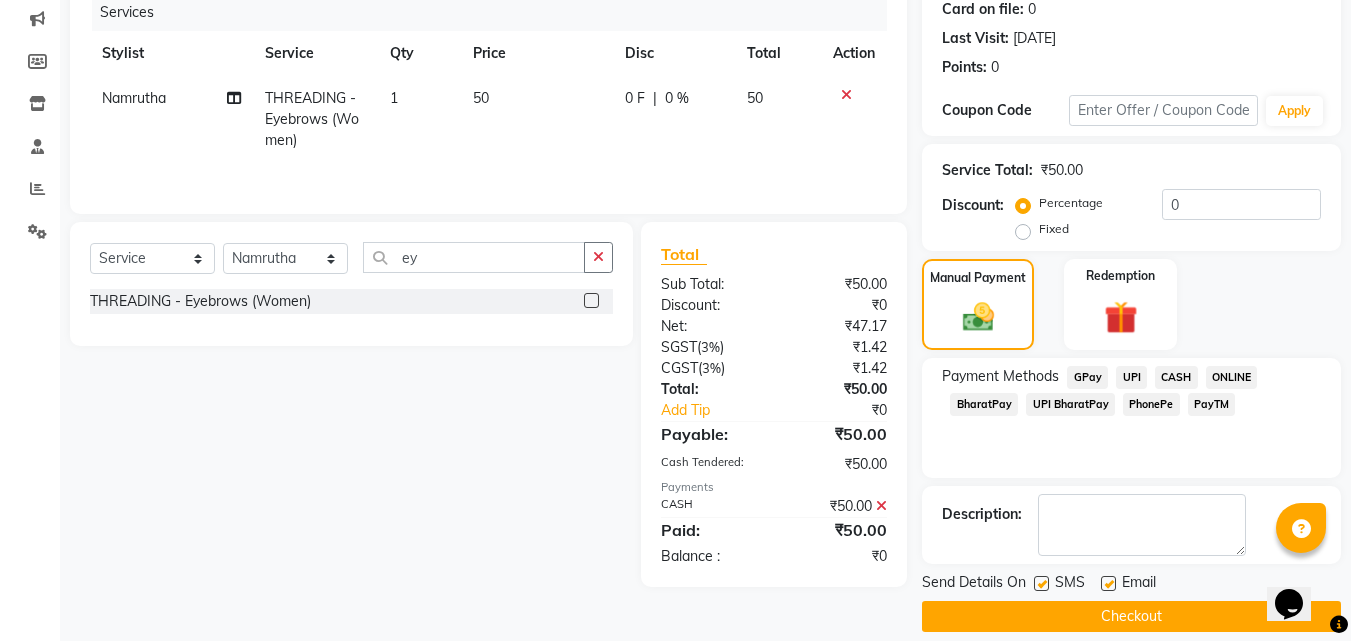scroll, scrollTop: 275, scrollLeft: 0, axis: vertical 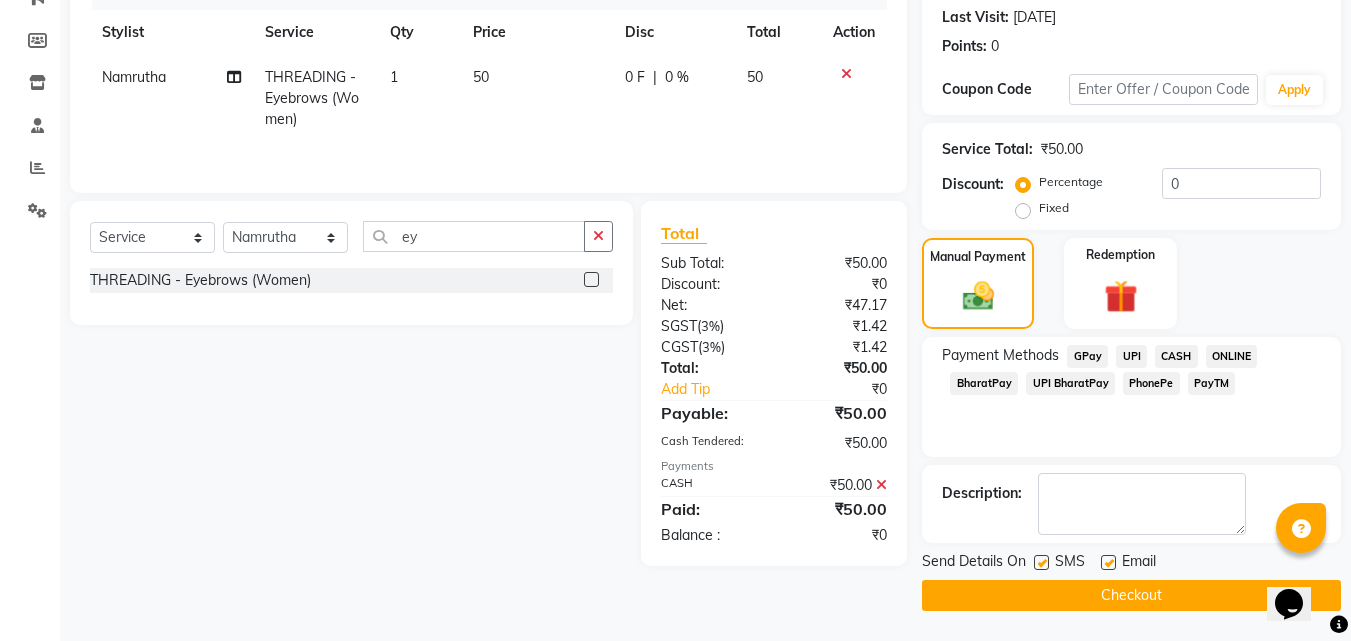 click on "Checkout" 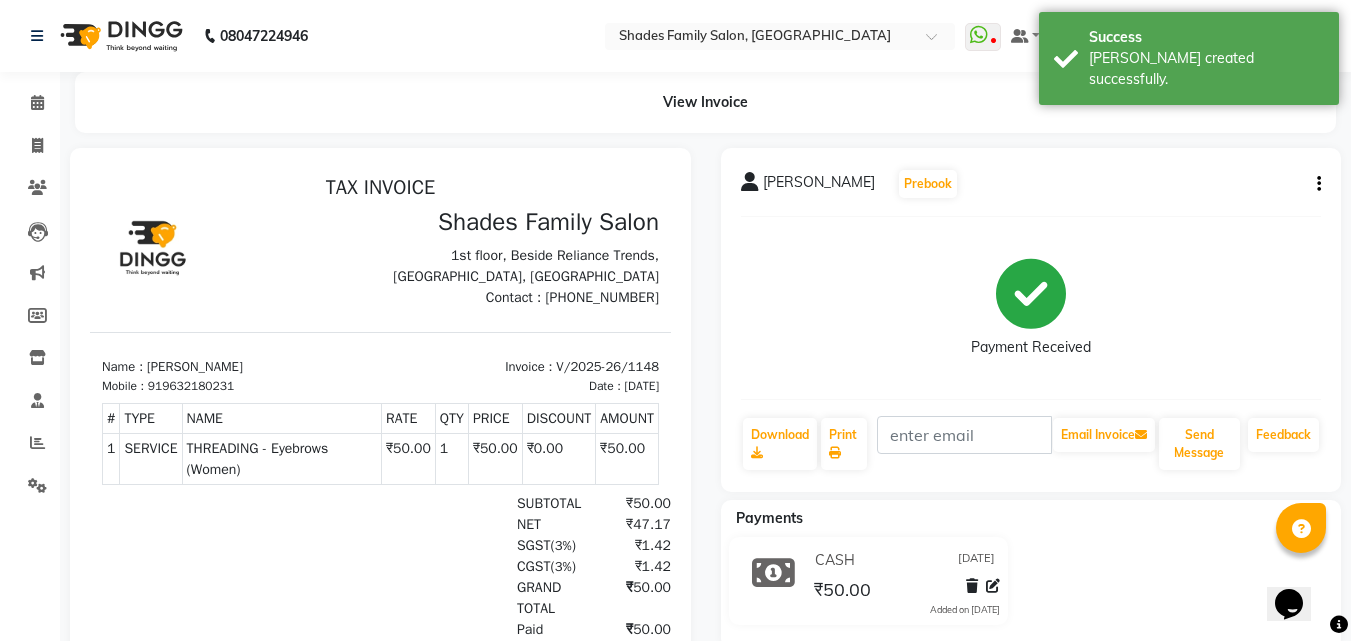 scroll, scrollTop: 0, scrollLeft: 0, axis: both 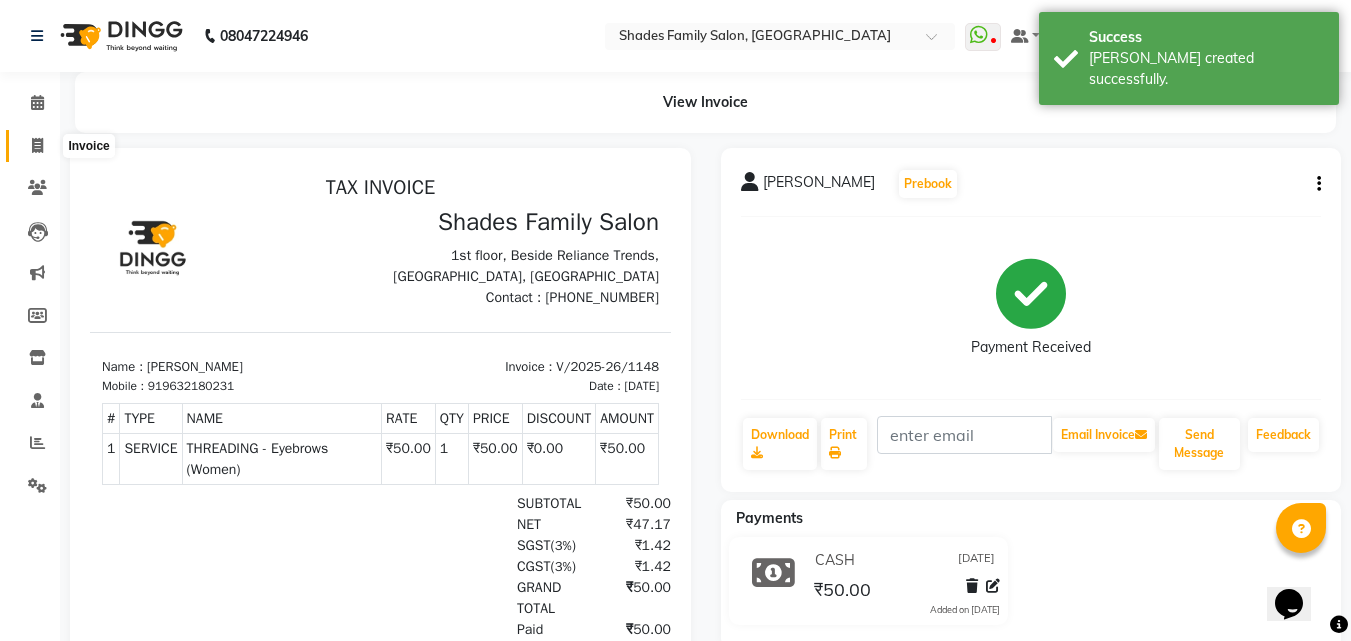 drag, startPoint x: 32, startPoint y: 146, endPoint x: 73, endPoint y: 154, distance: 41.773197 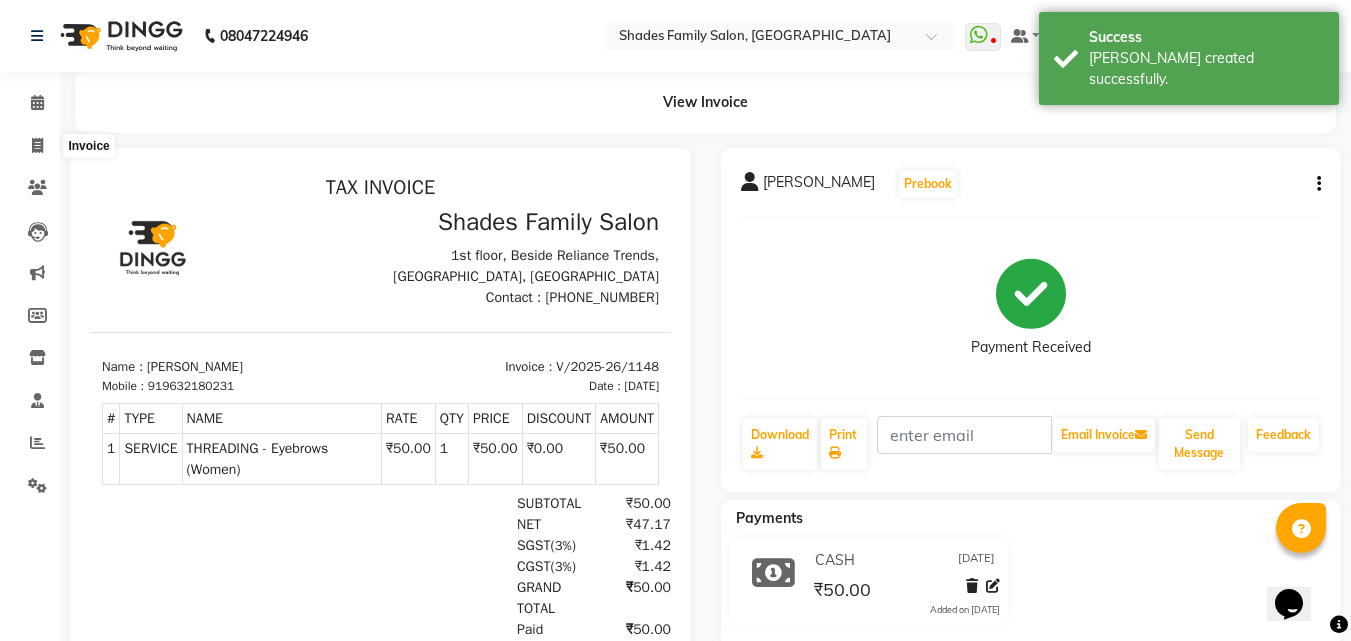 select on "service" 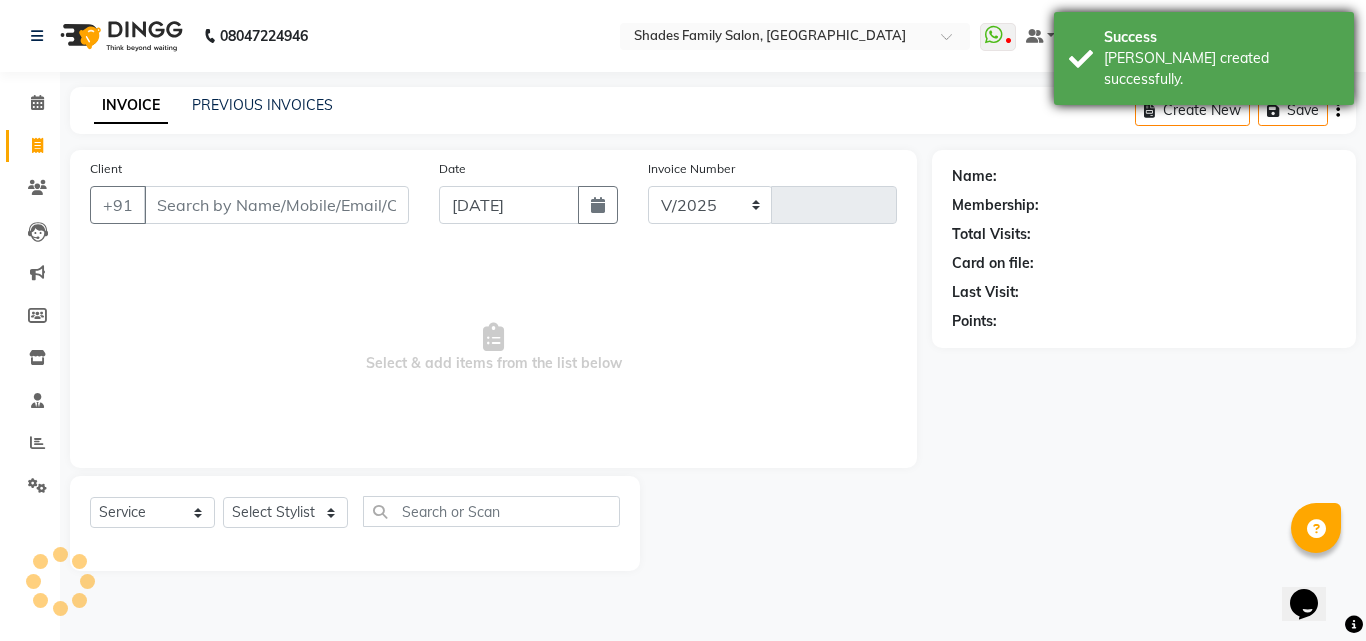 select on "7447" 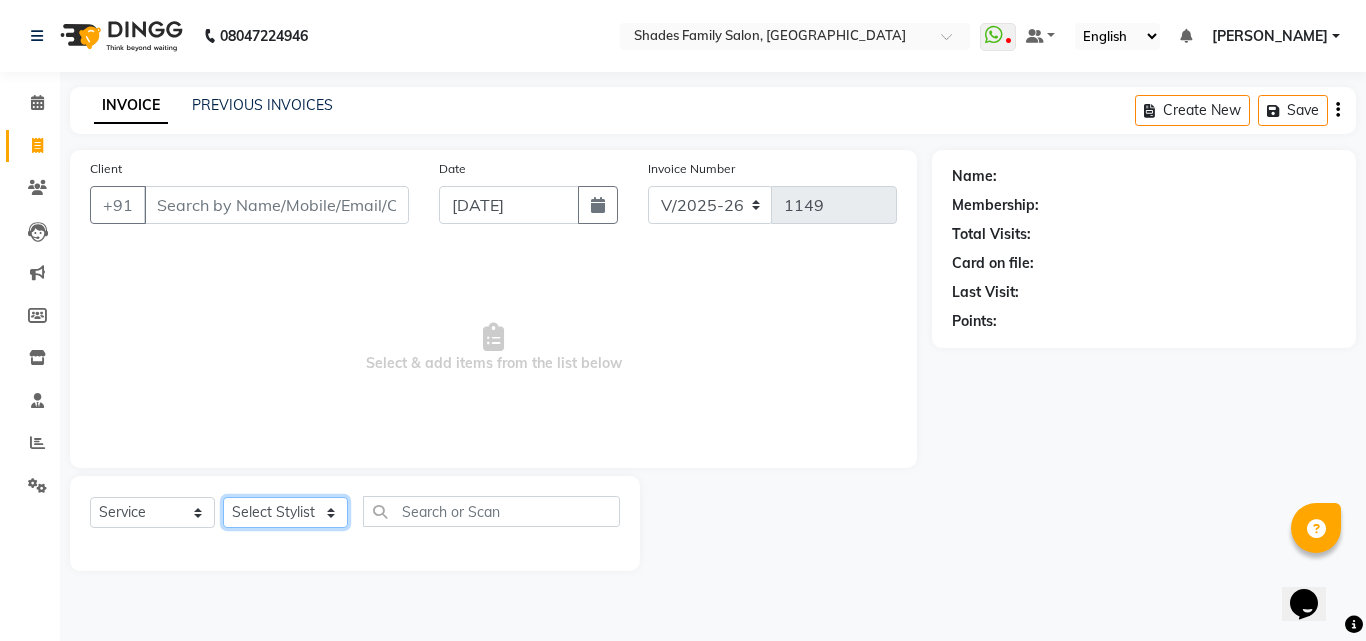 click on "Select Stylist Bhagyashree Minu Monica  Namrutha Ranjith Sam  Zeeshan" 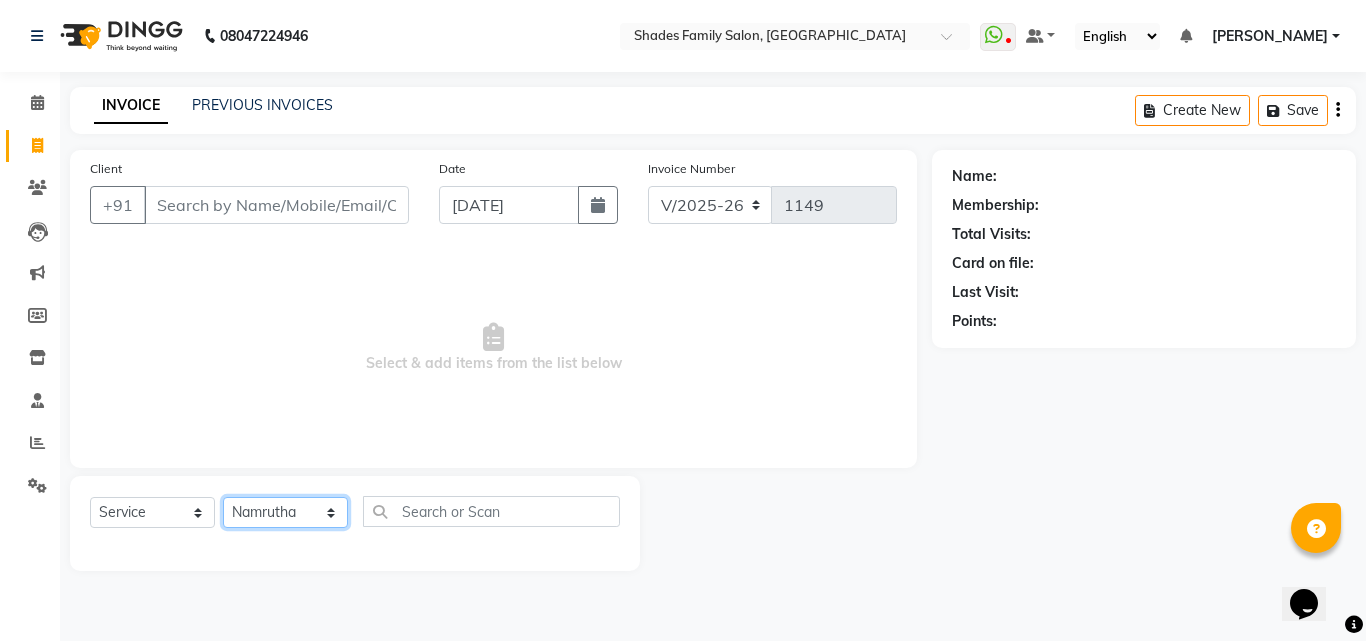 click on "Select Stylist Bhagyashree Minu Monica  Namrutha Ranjith Sam  Zeeshan" 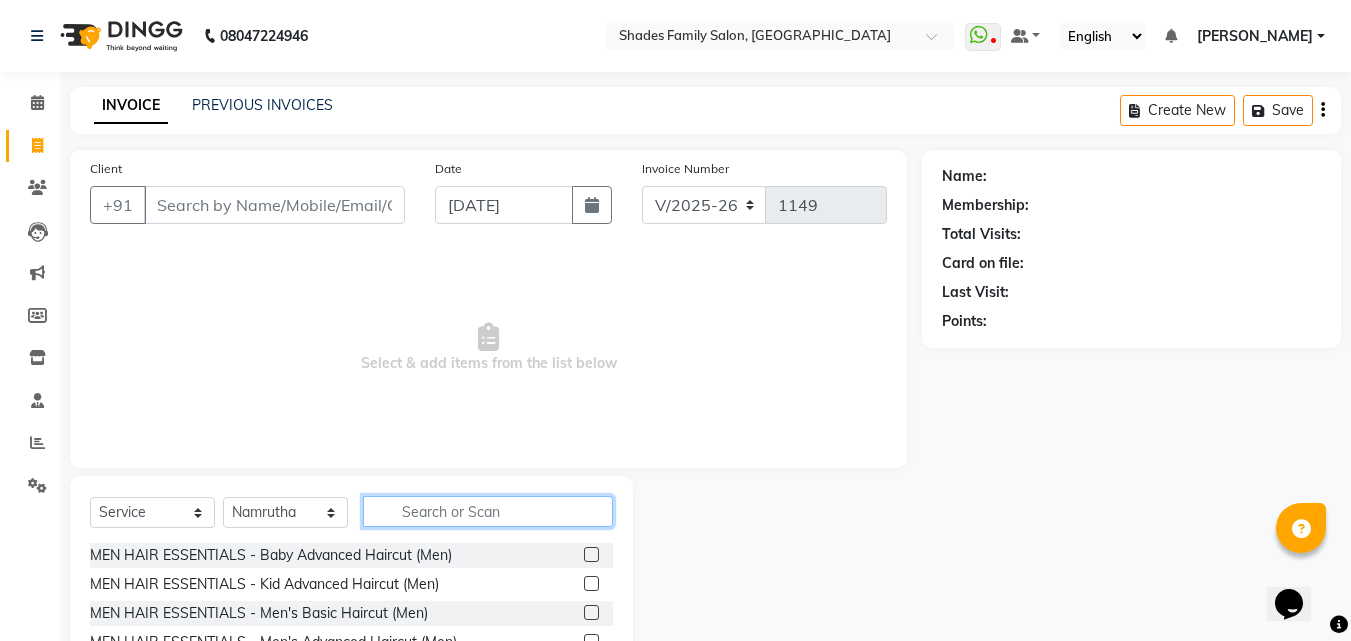 click 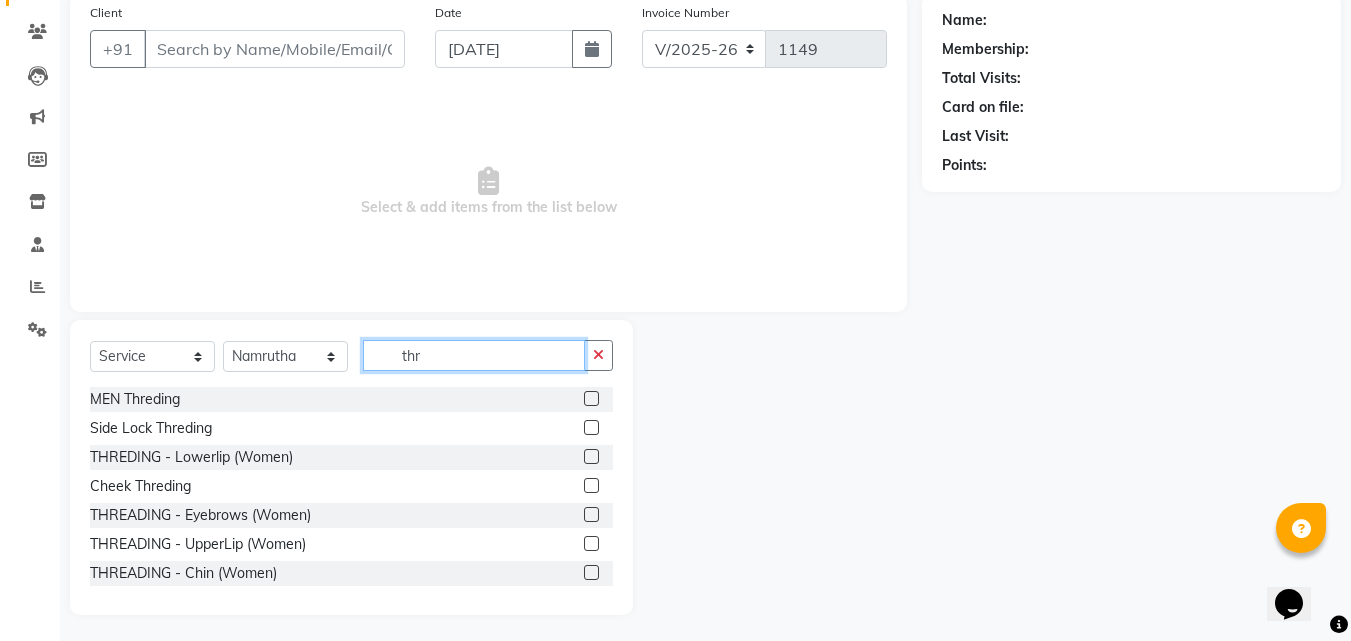 scroll, scrollTop: 160, scrollLeft: 0, axis: vertical 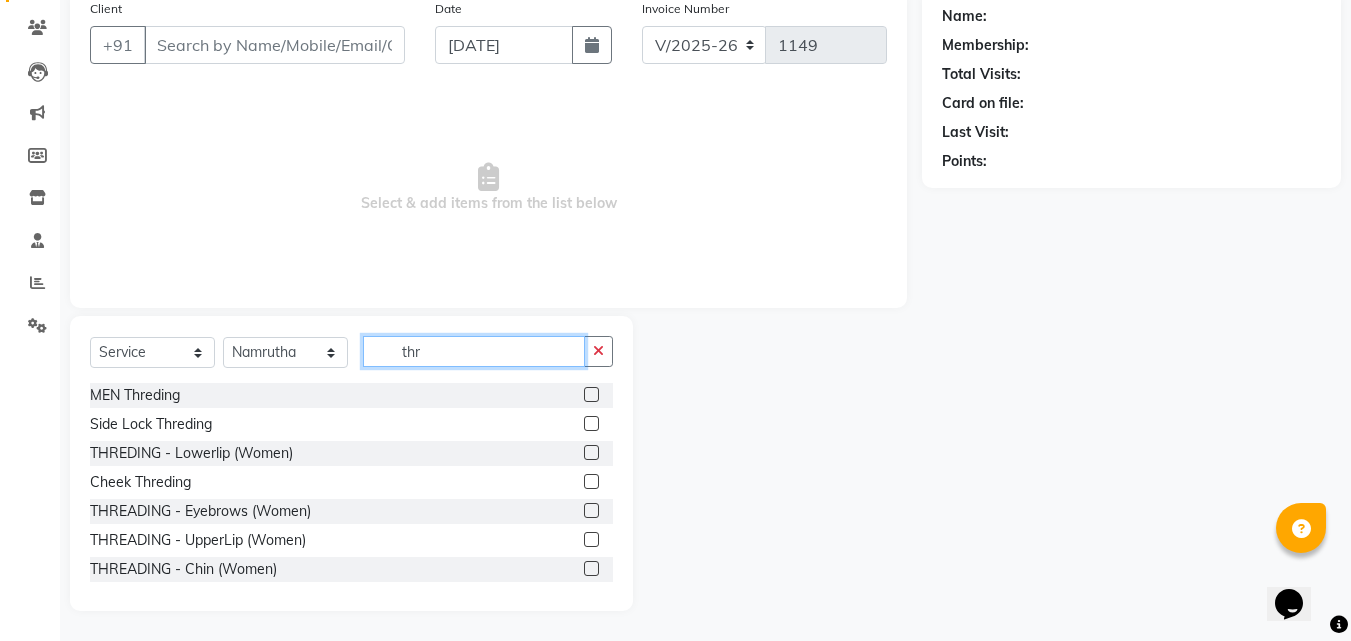 type on "thr" 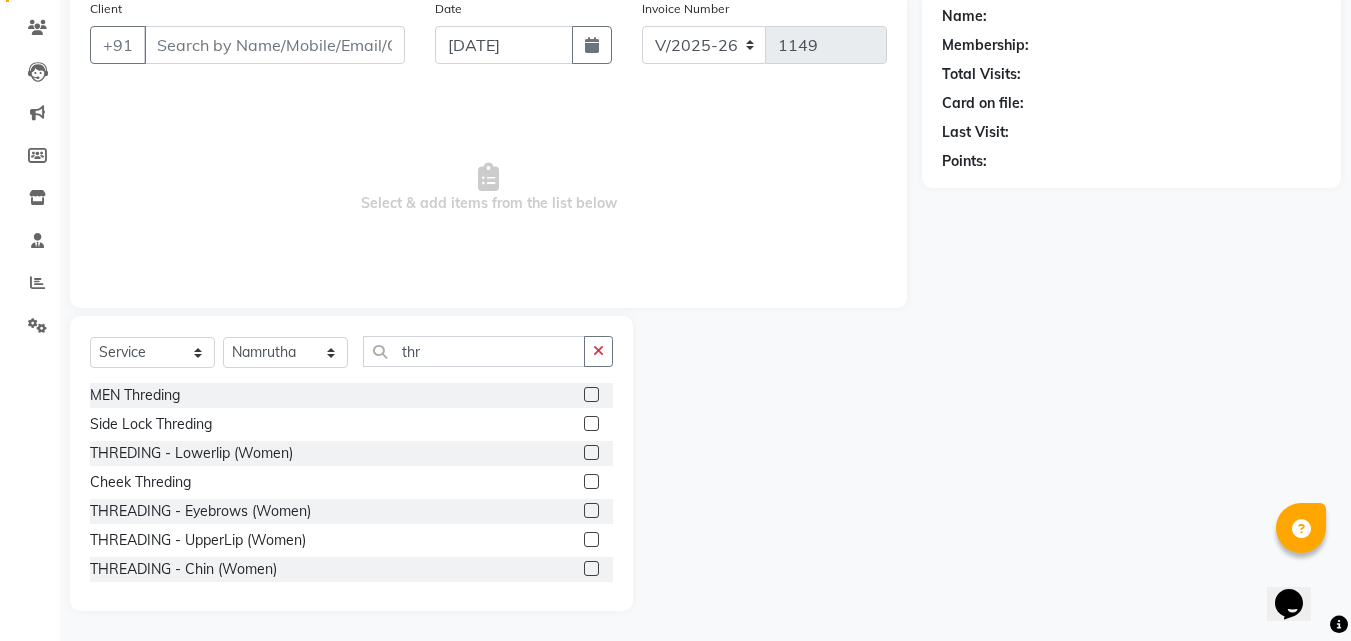 click 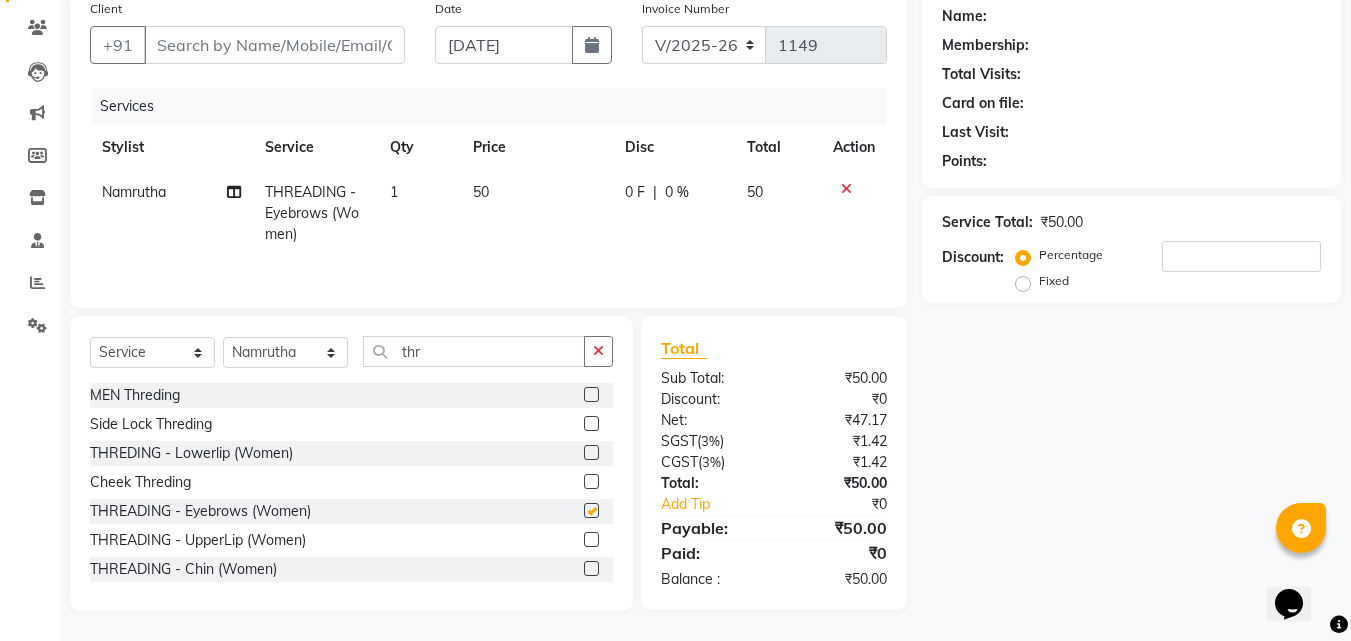 checkbox on "false" 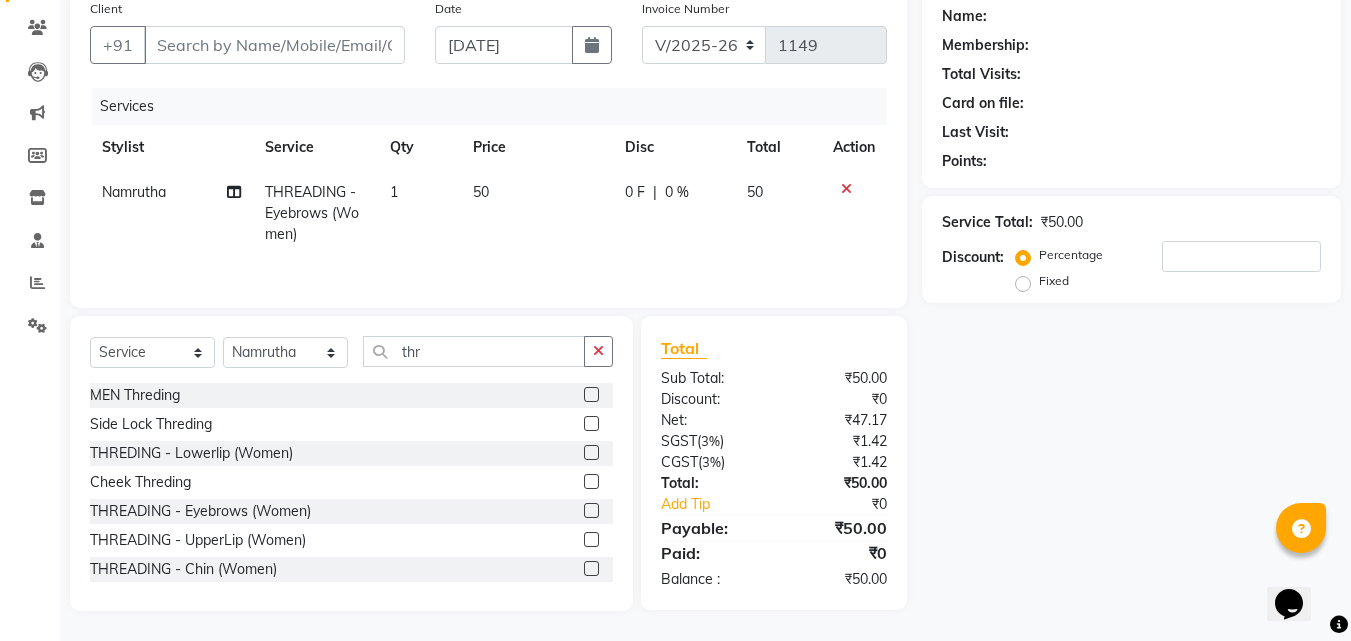 click 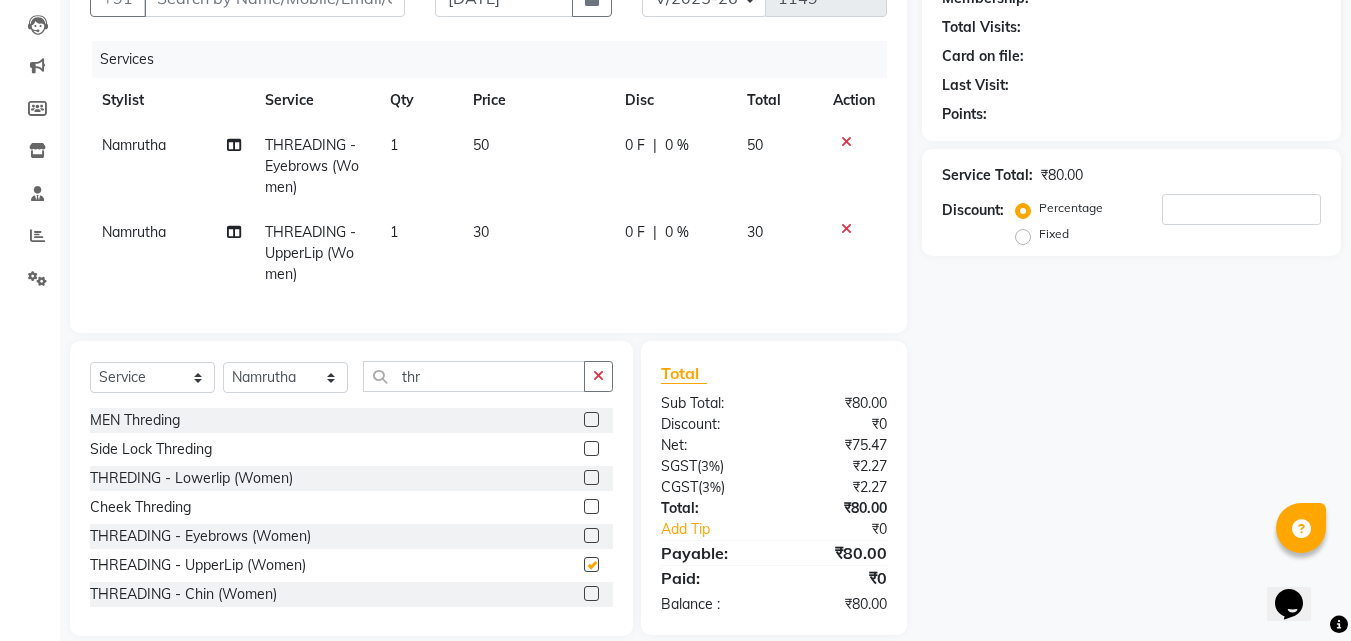 checkbox on "false" 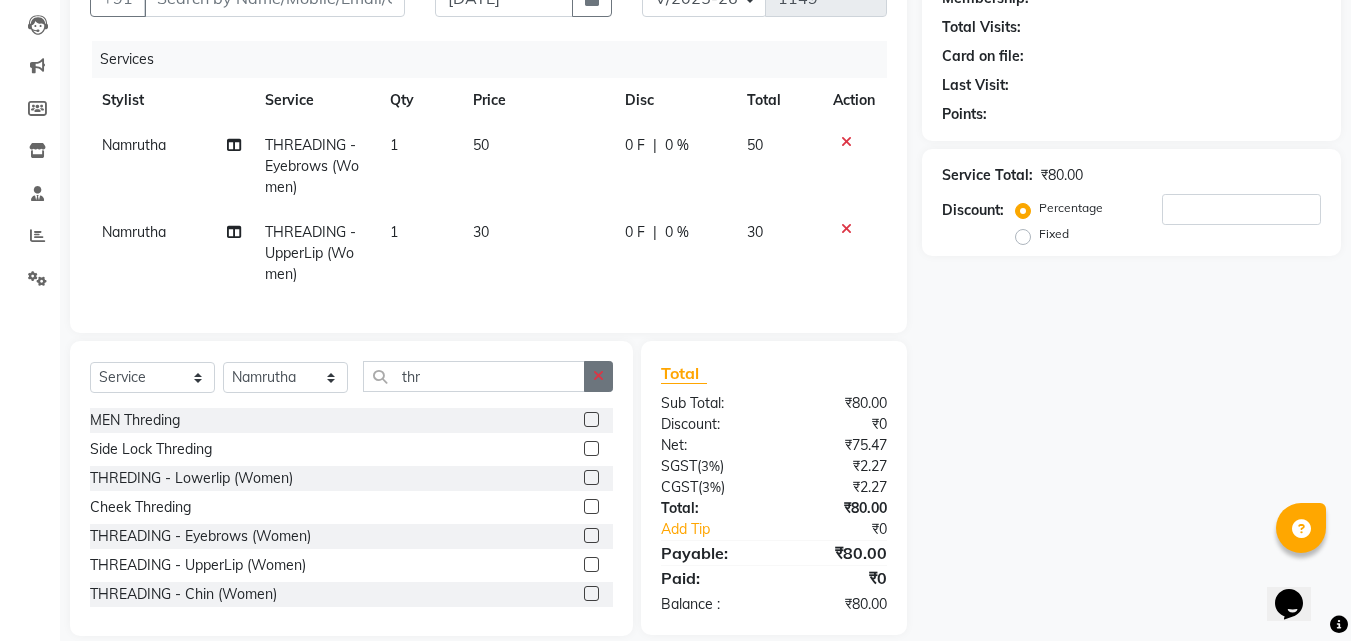 scroll, scrollTop: 247, scrollLeft: 0, axis: vertical 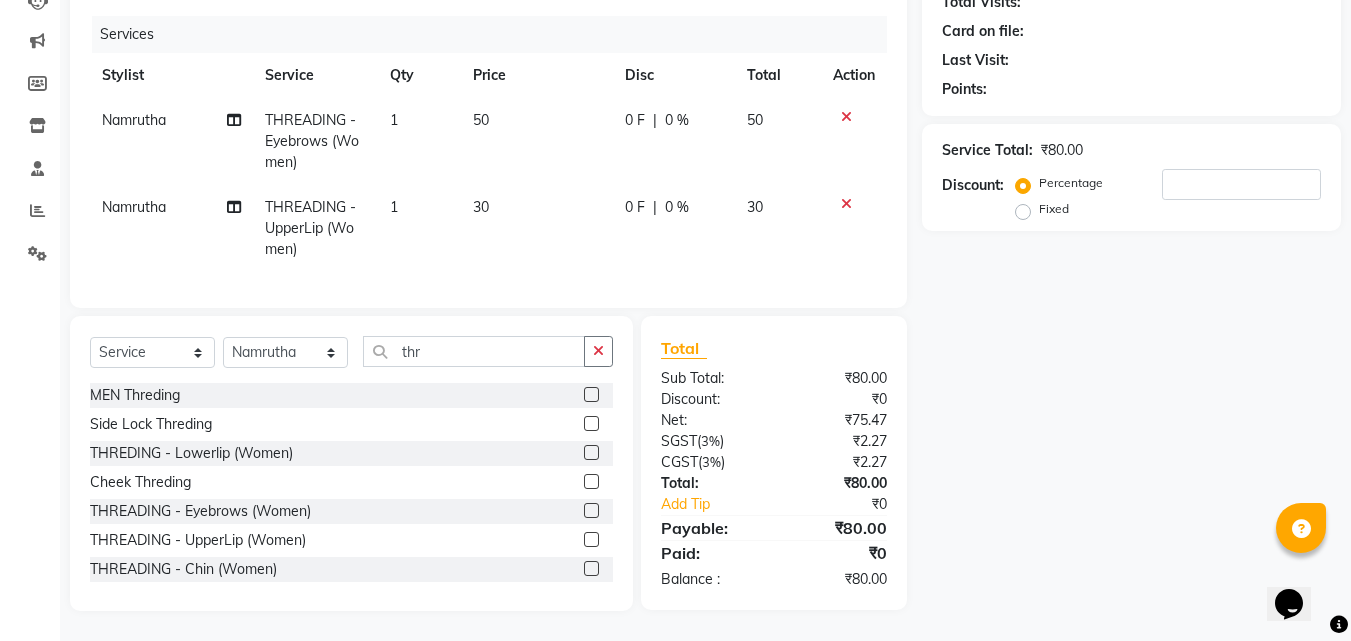 click on "Select  Service  Product  Membership  Package Voucher Prepaid Gift Card  Select Stylist Bhagyashree Minu Monica  Namrutha Ranjith Sam  Zeeshan  thr MEN Threding   Side Lock Threding   THREDING - Lowerlip (Women)  Cheek Threding   THREADING - Eyebrows (Women)  THREADING - UpperLip (Women)  THREADING - Chin (Women)  THREADING - Forehead (Women)  THREADING - Full face (Women)" 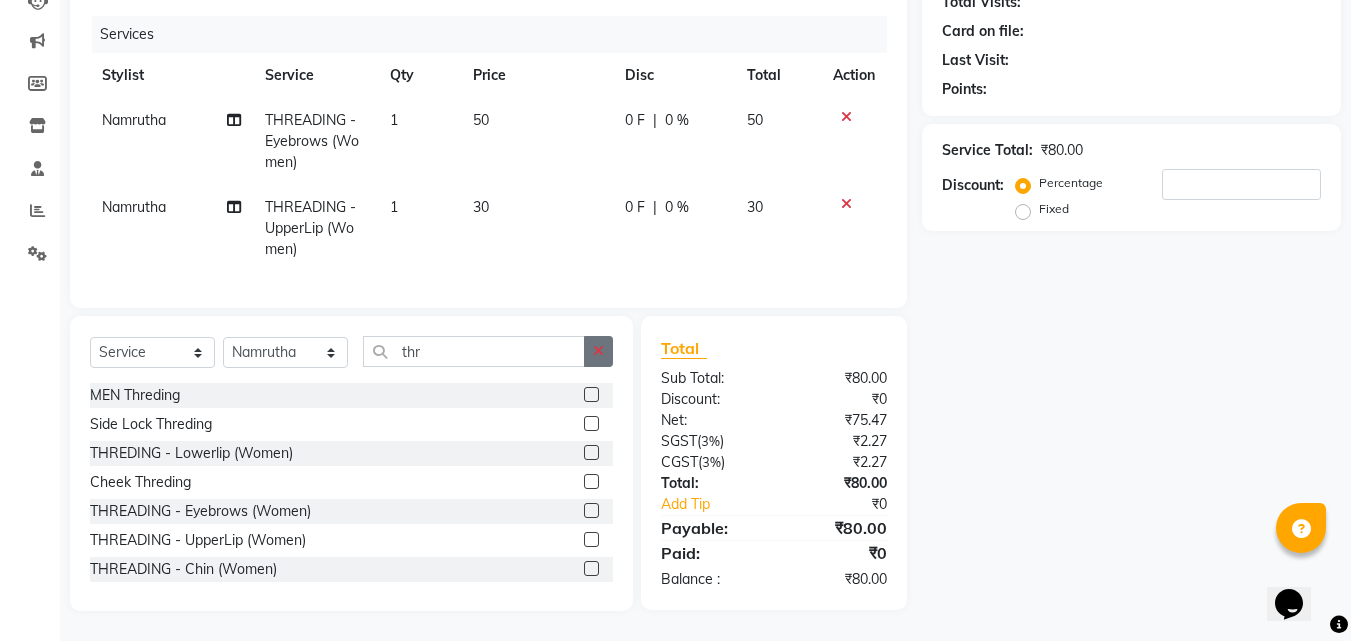 click 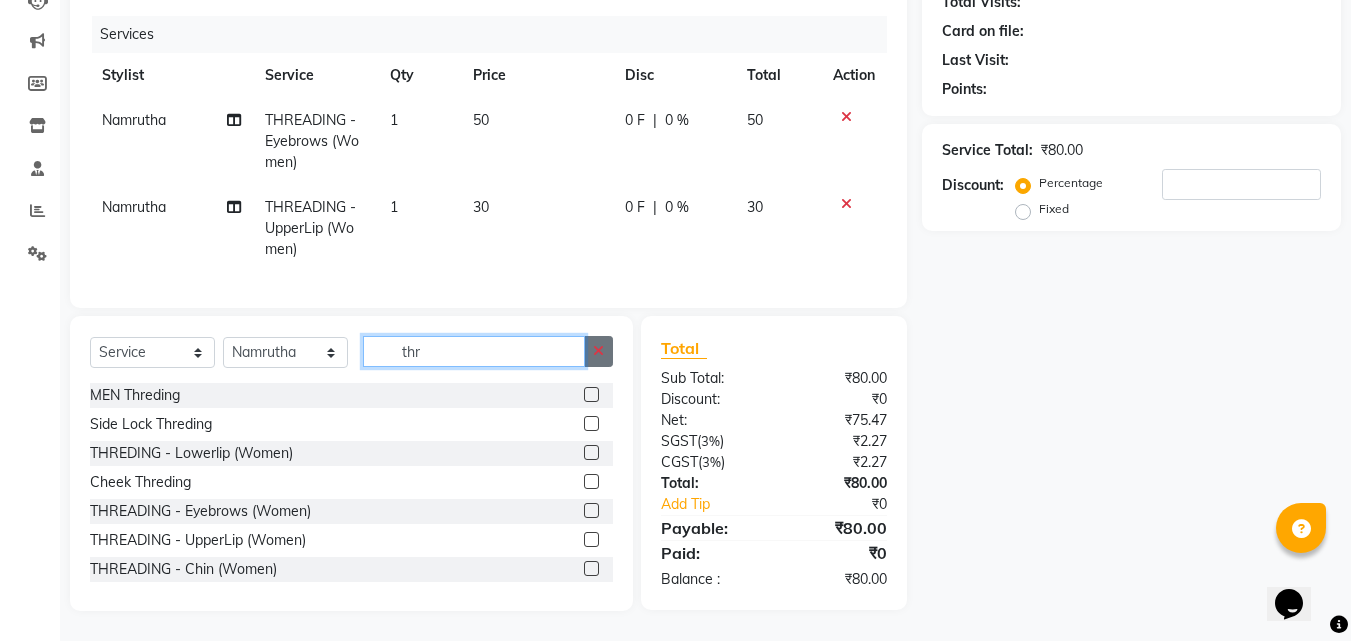 type 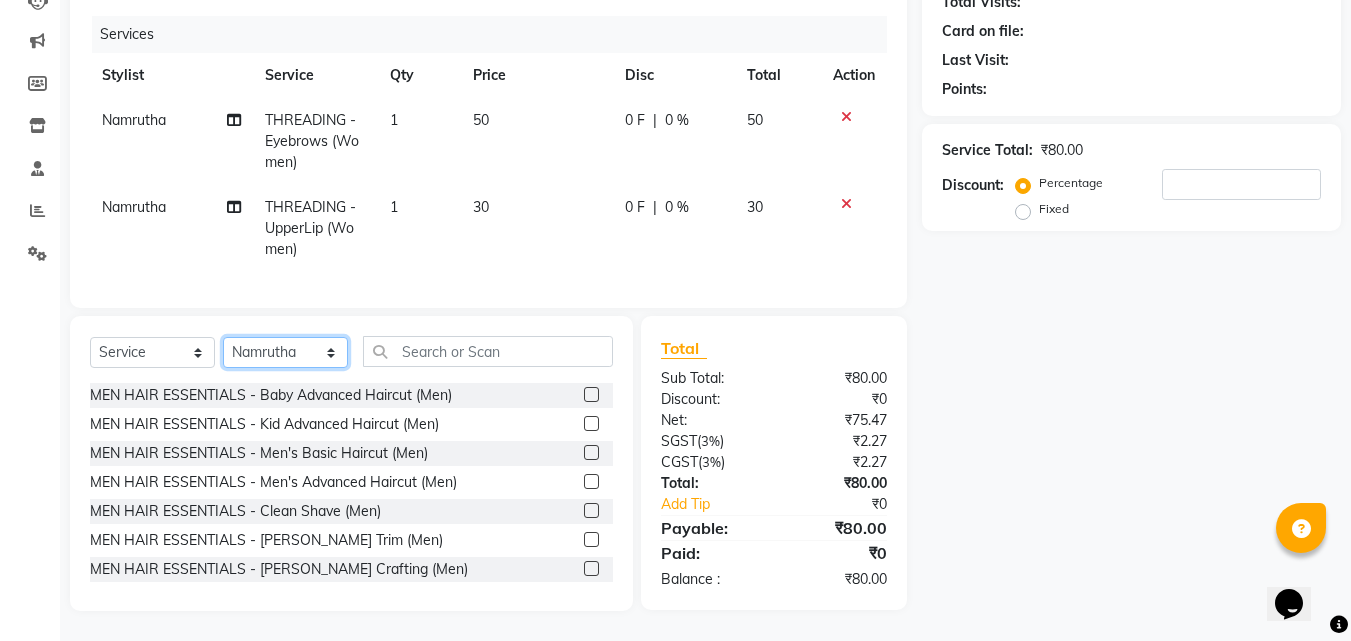 click on "Select Stylist Bhagyashree Minu Monica  Namrutha Ranjith Sam  Zeeshan" 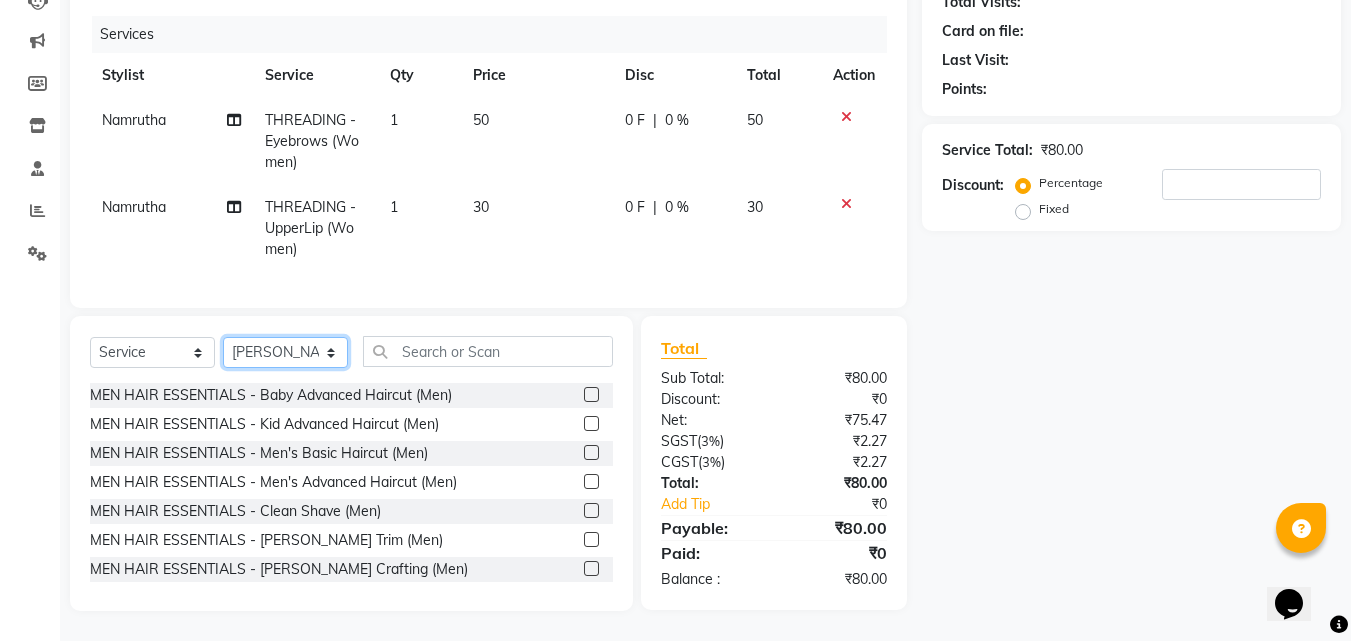click on "Select Stylist Bhagyashree Minu Monica  Namrutha Ranjith Sam  Zeeshan" 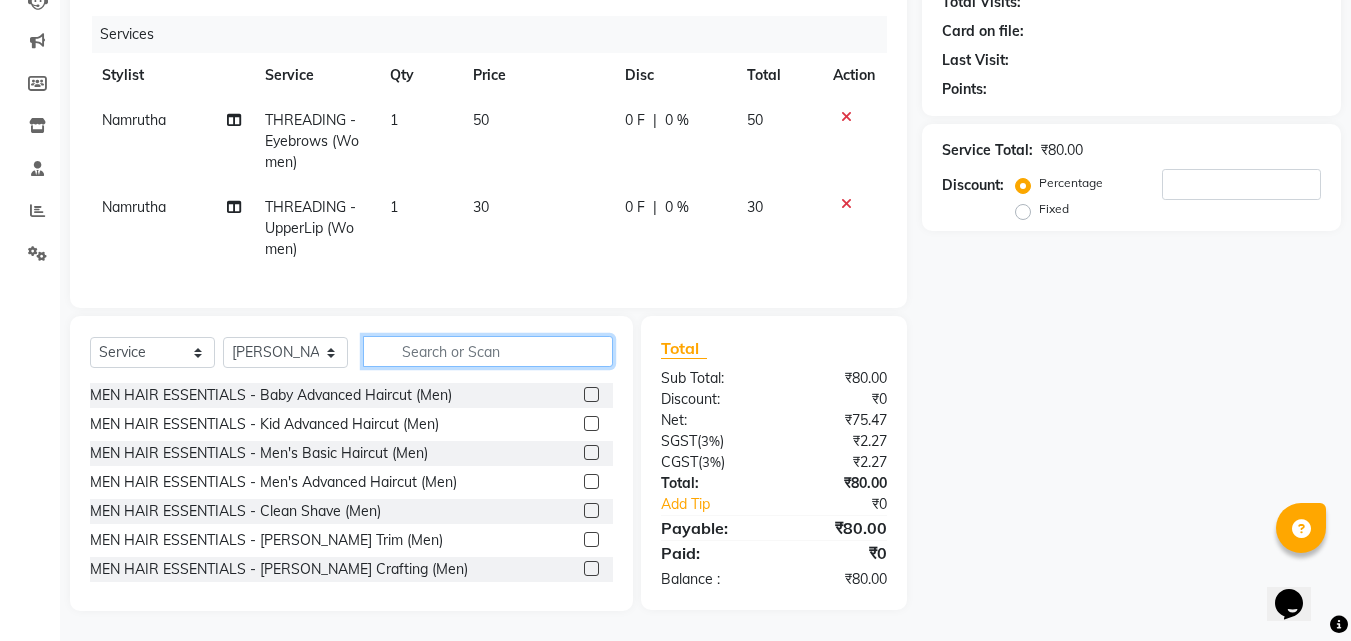 click 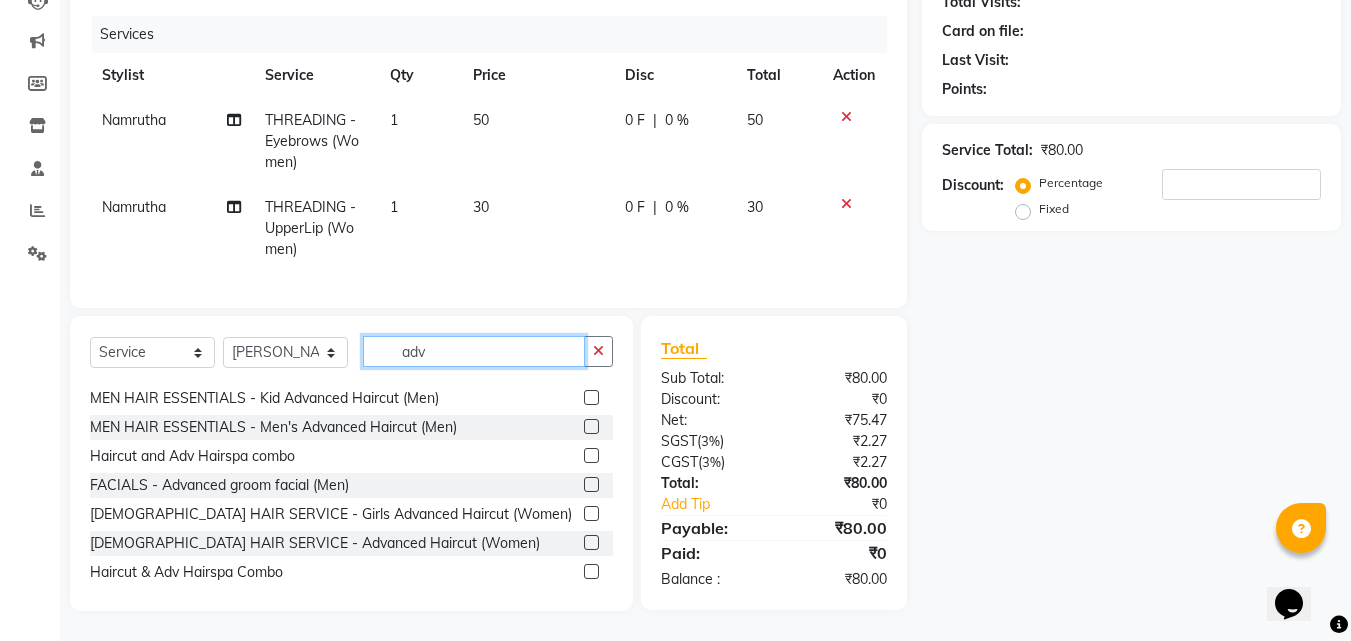scroll, scrollTop: 32, scrollLeft: 0, axis: vertical 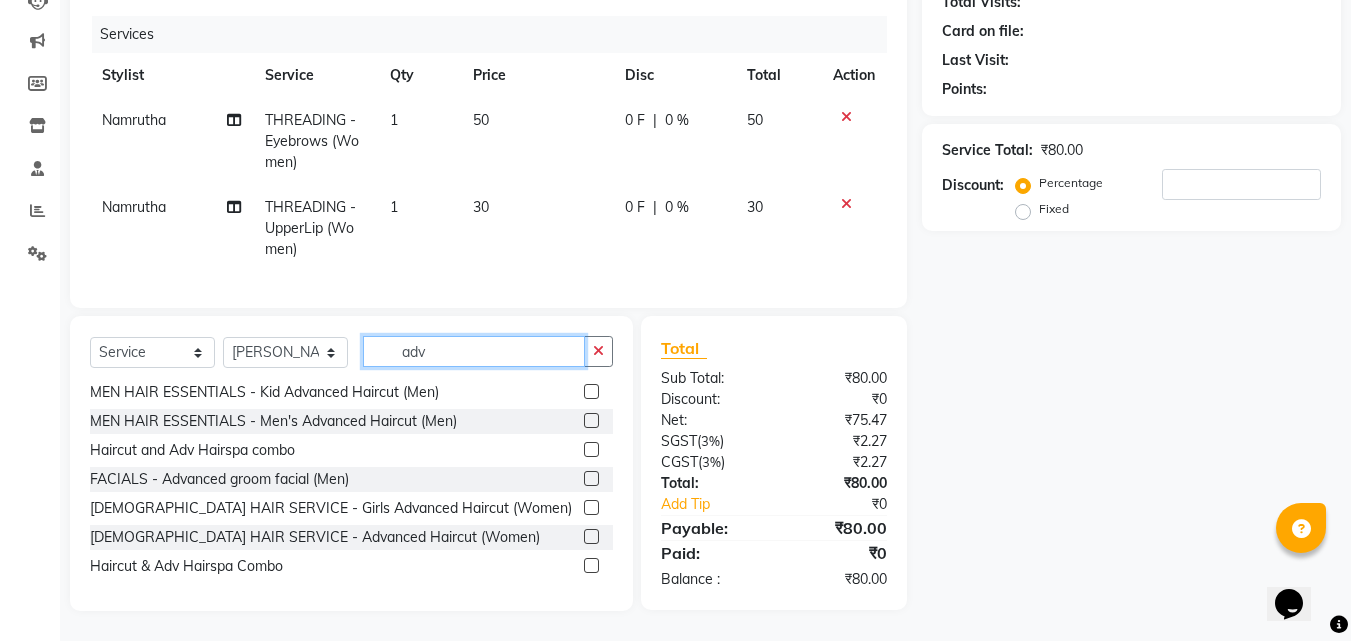 type on "adv" 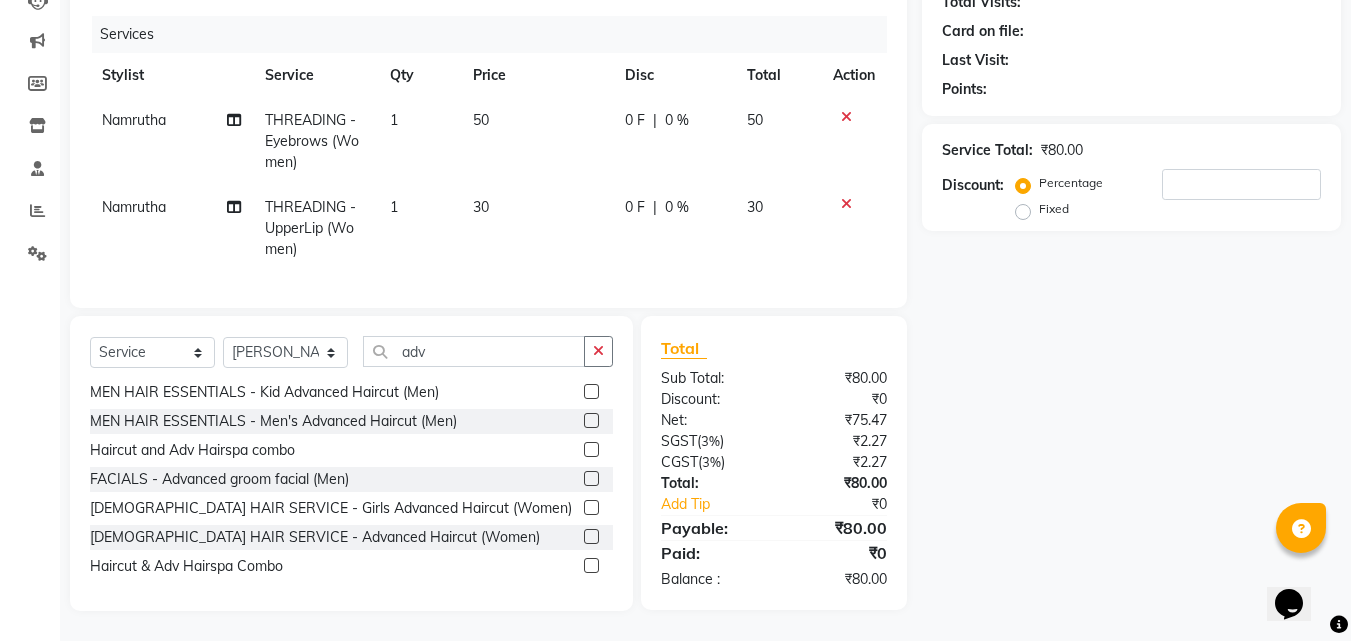 click 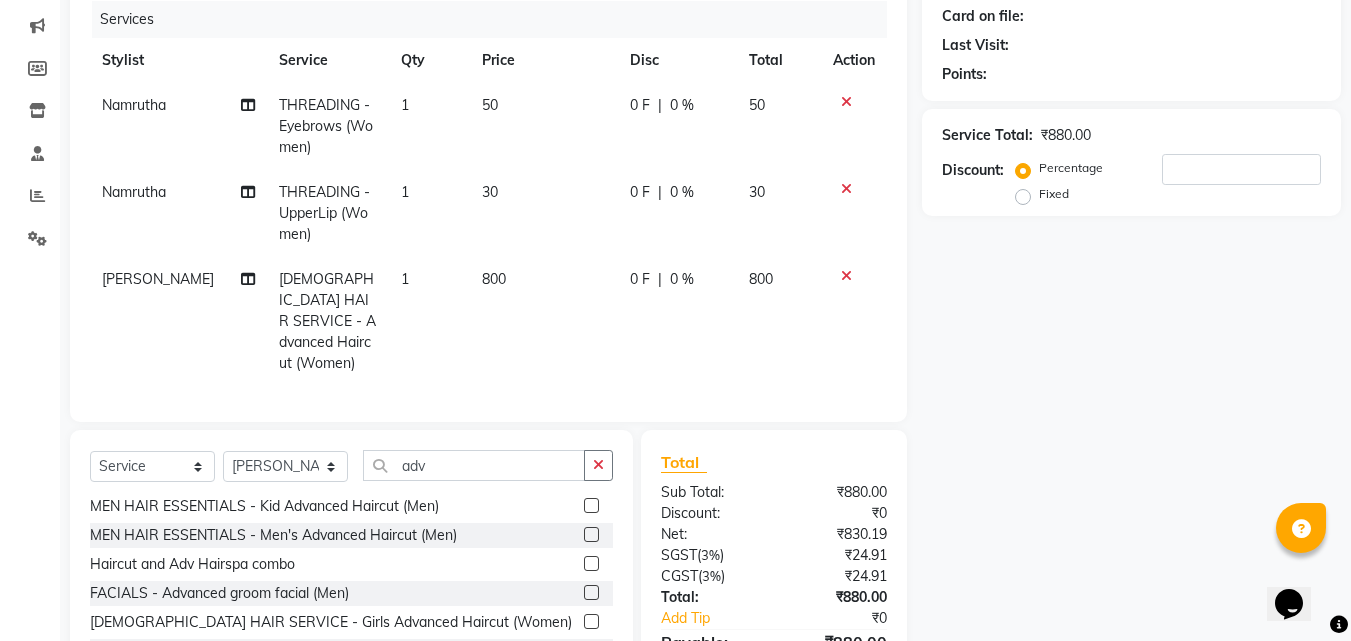 checkbox on "false" 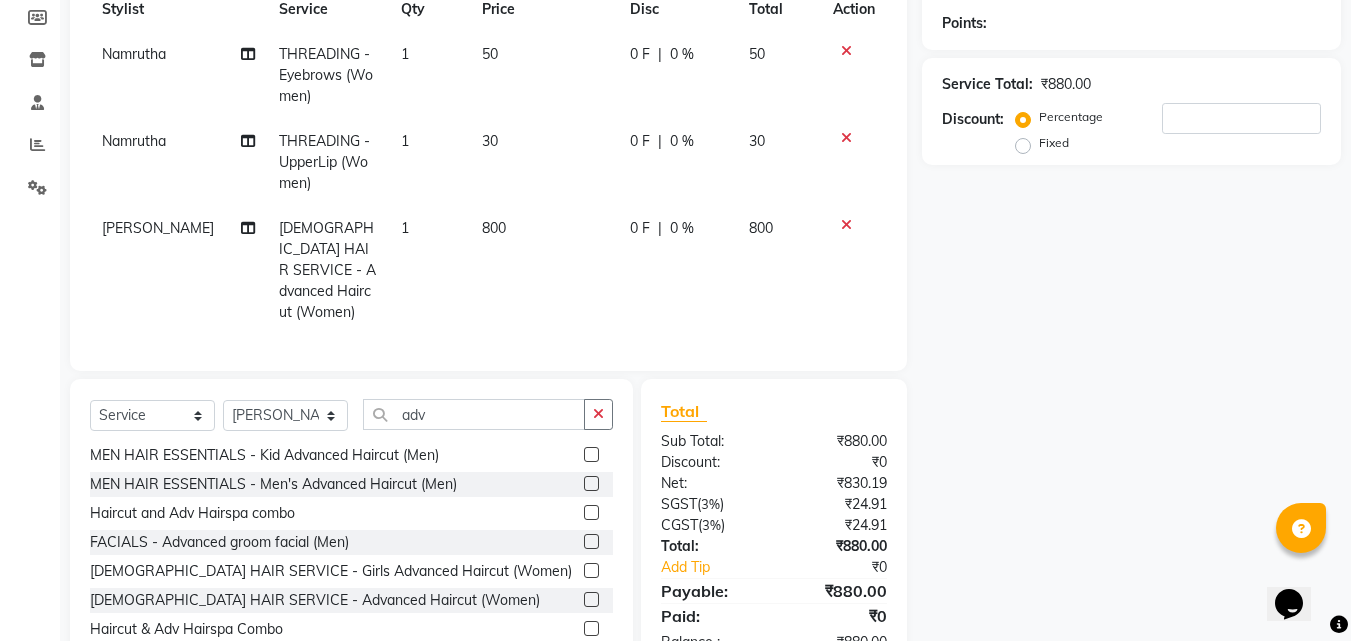 scroll, scrollTop: 347, scrollLeft: 0, axis: vertical 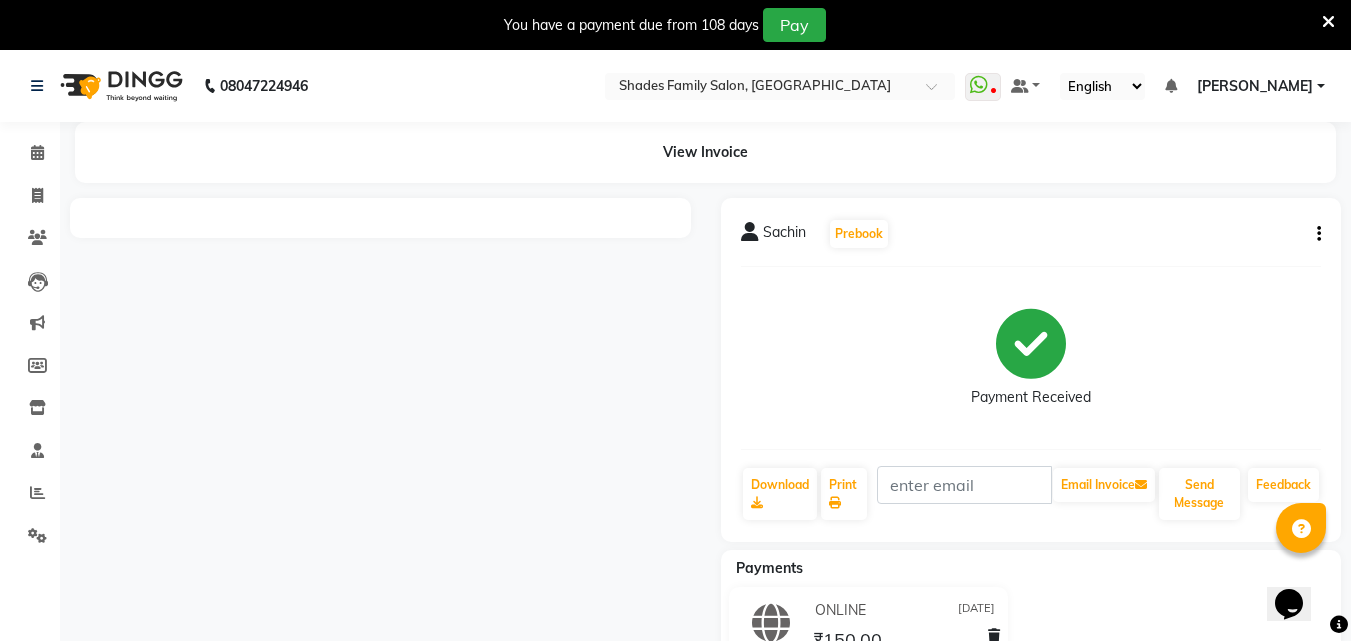 click at bounding box center [1328, 22] 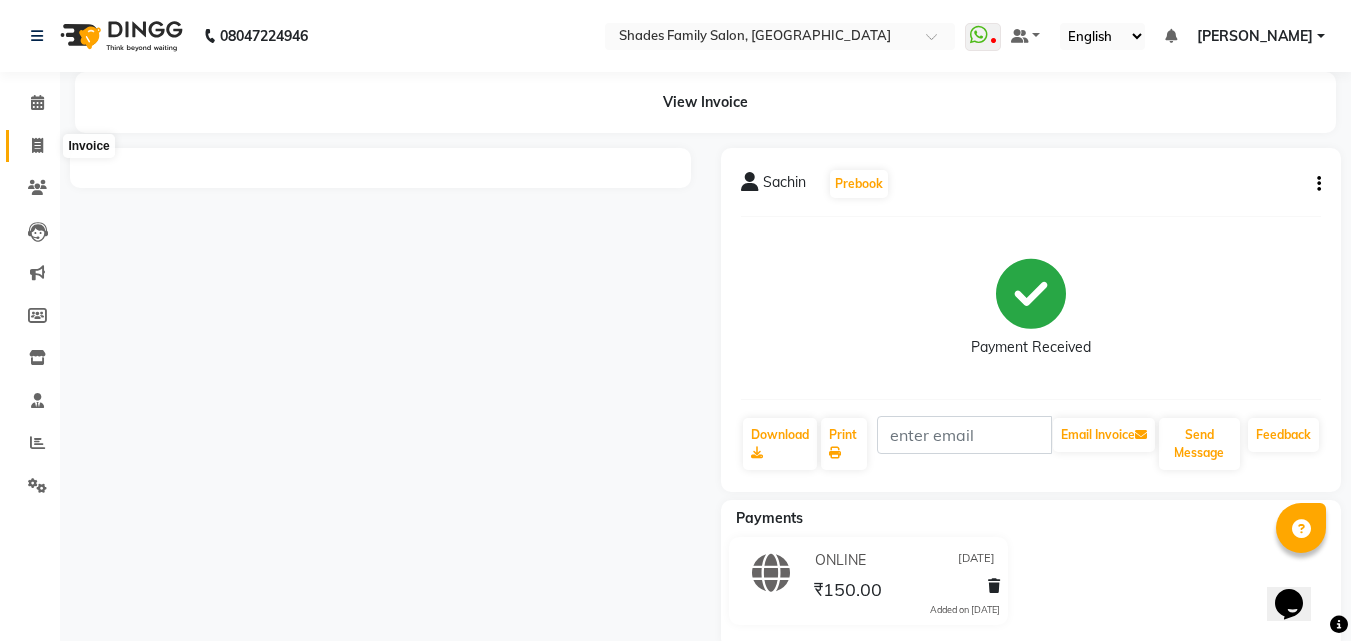 click 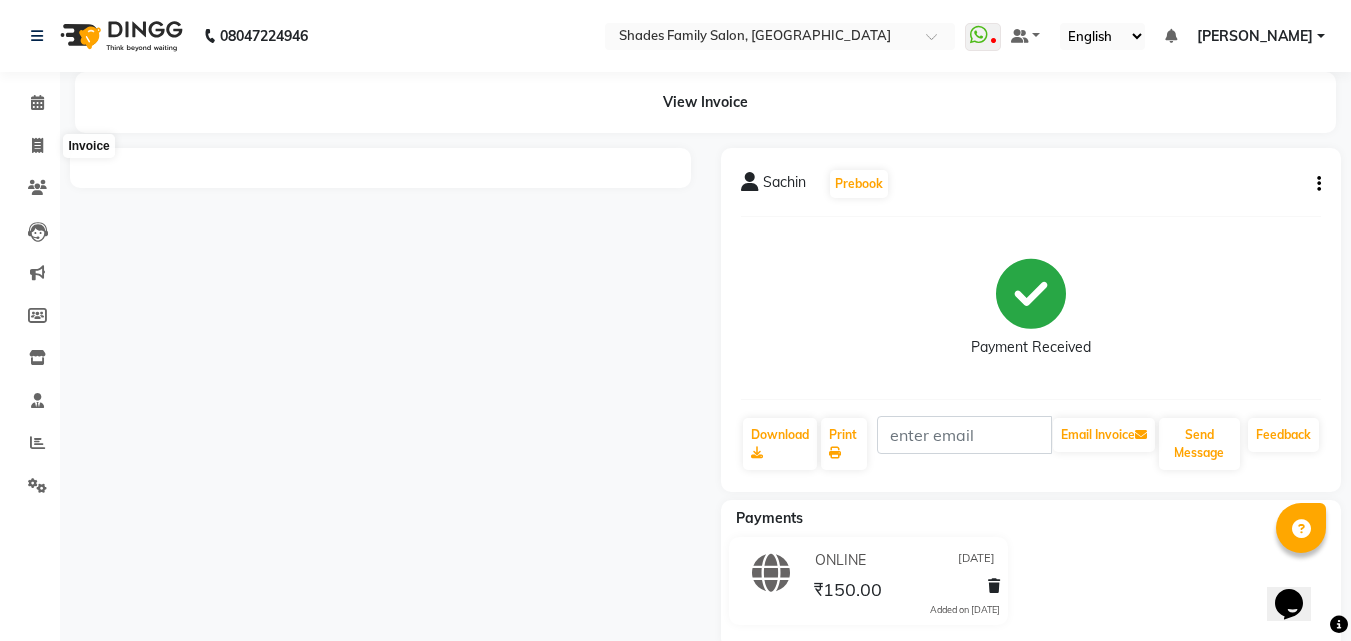 select on "service" 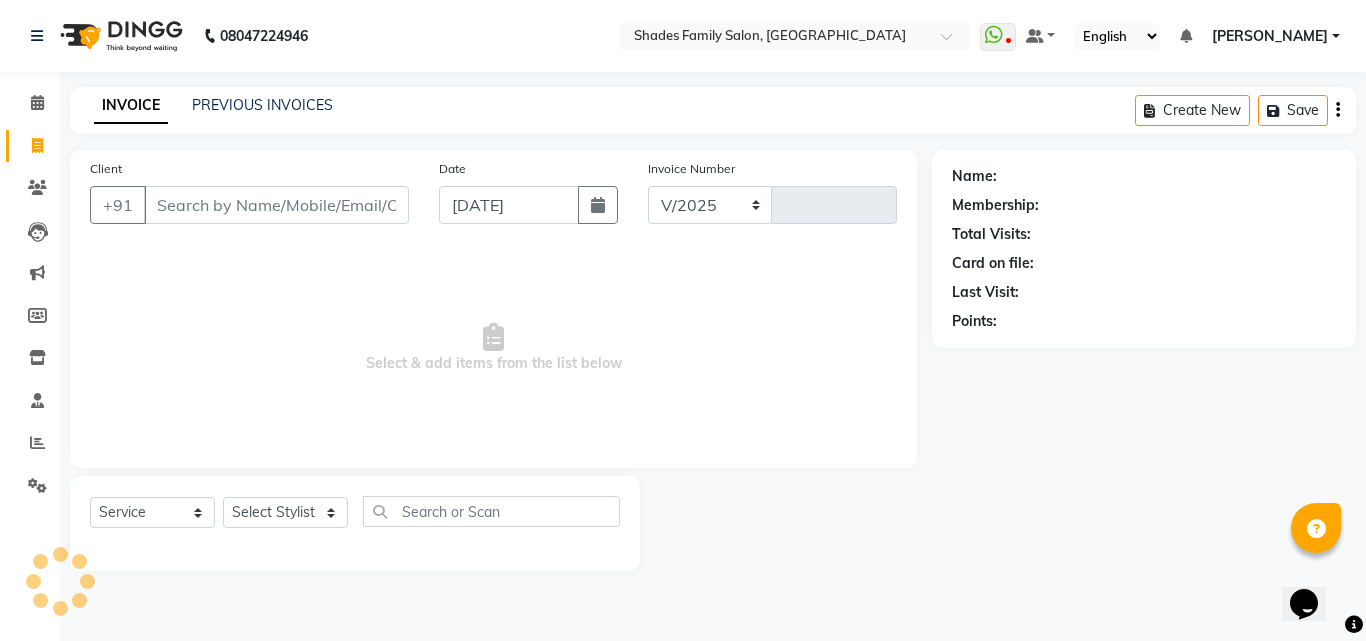 select on "7447" 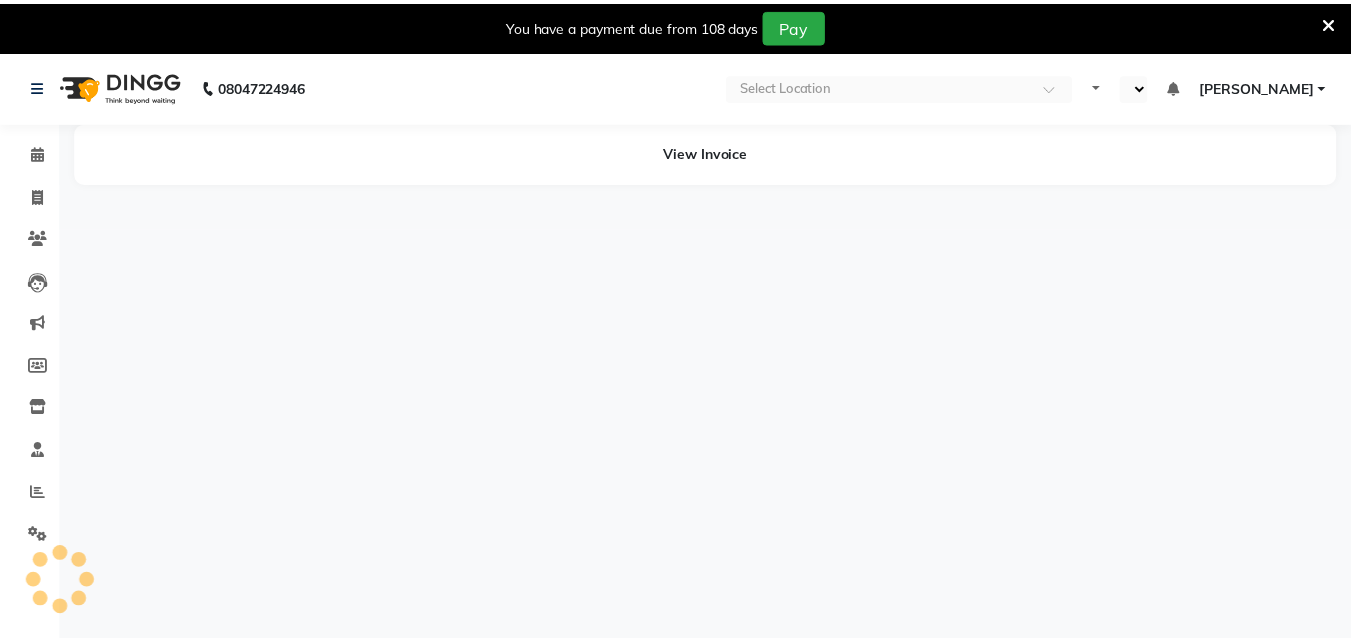 scroll, scrollTop: 0, scrollLeft: 0, axis: both 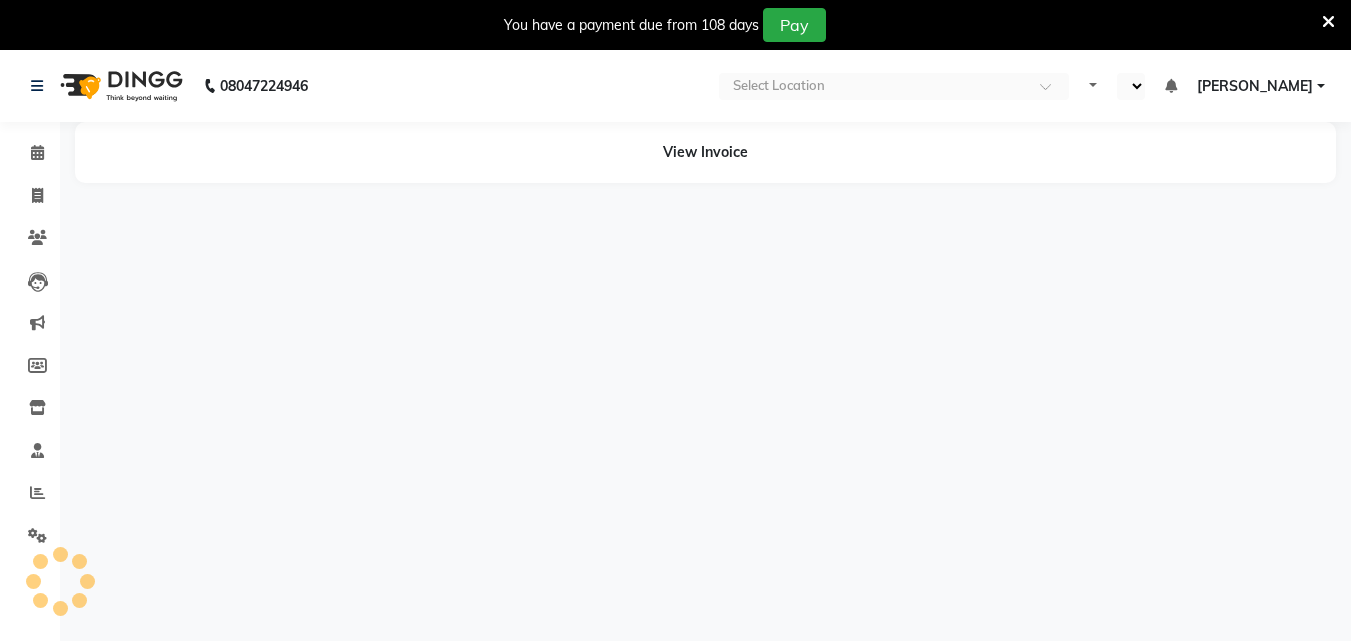 select on "en" 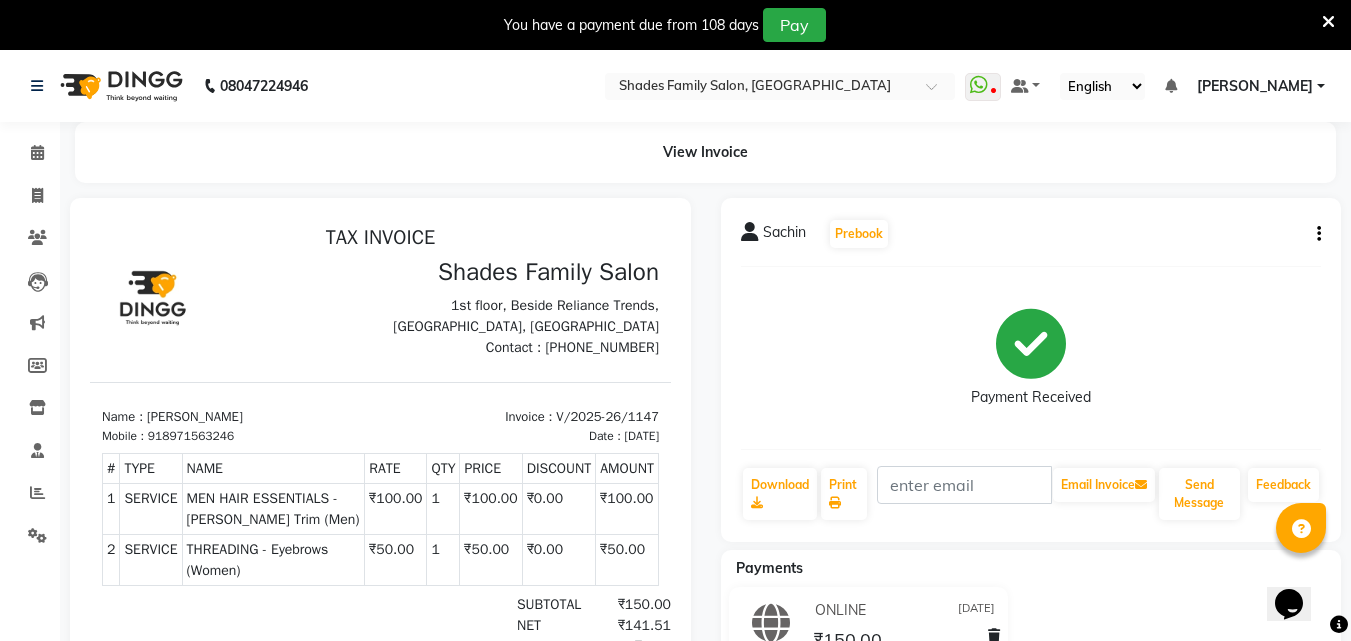 scroll, scrollTop: 0, scrollLeft: 0, axis: both 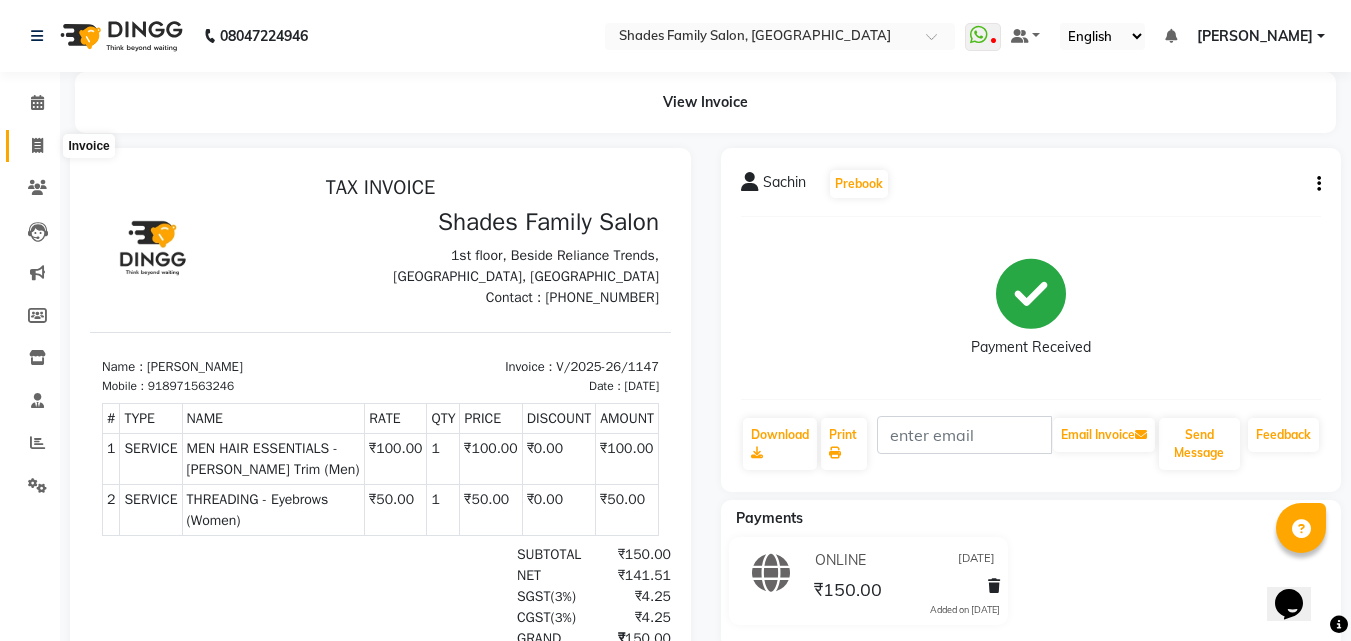 click 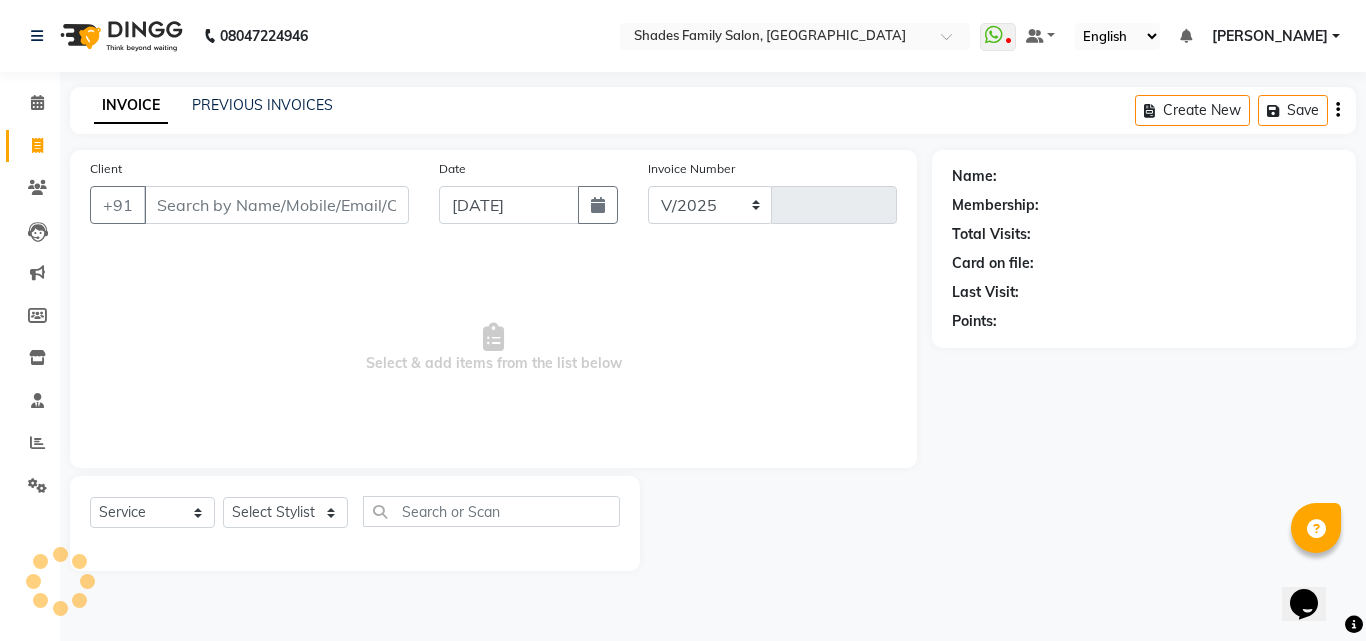 select on "7447" 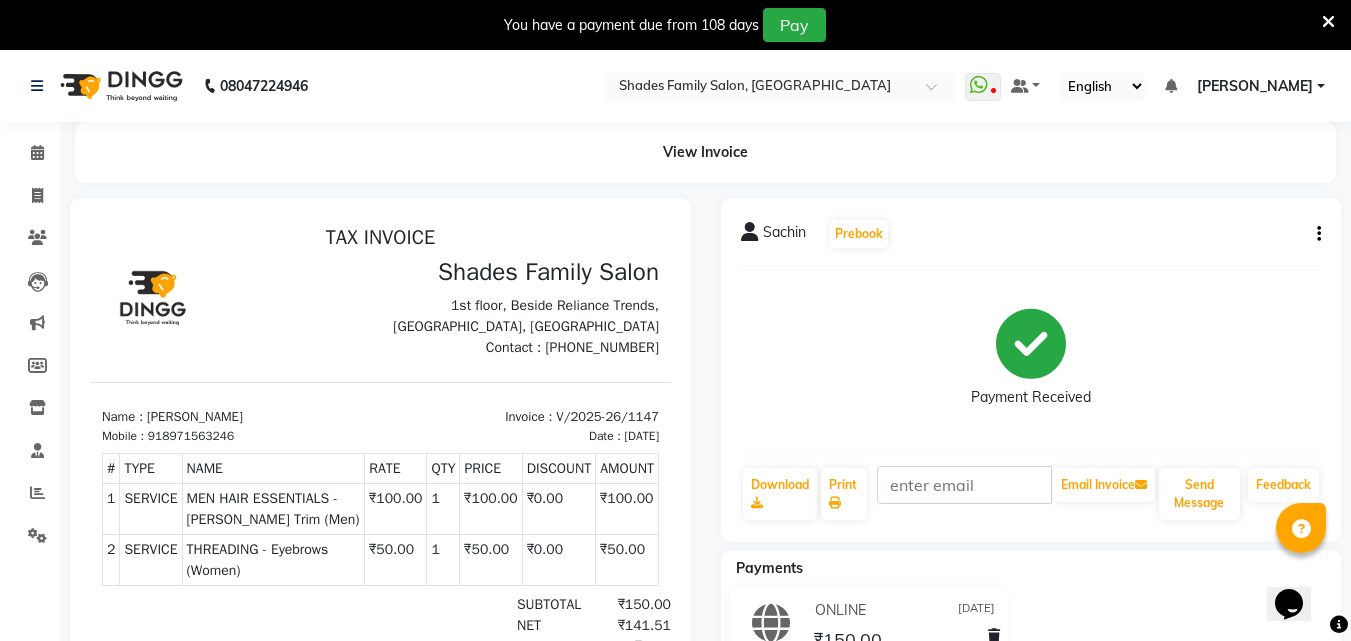 scroll, scrollTop: 0, scrollLeft: 0, axis: both 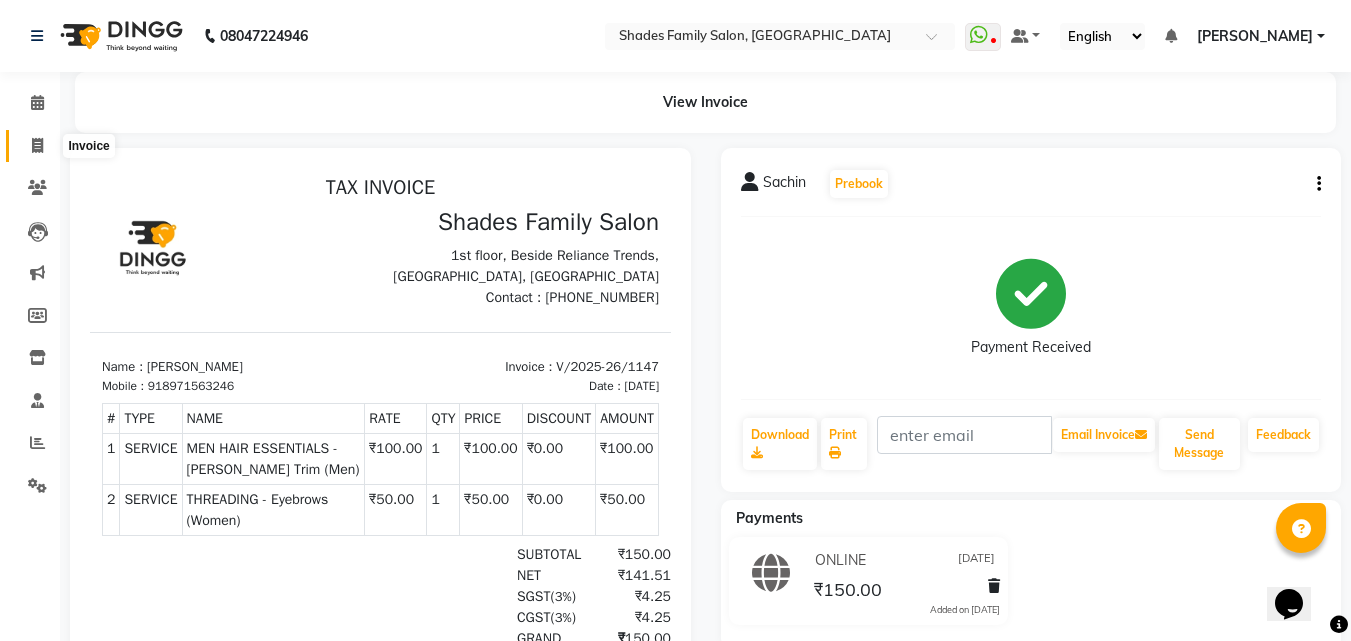click 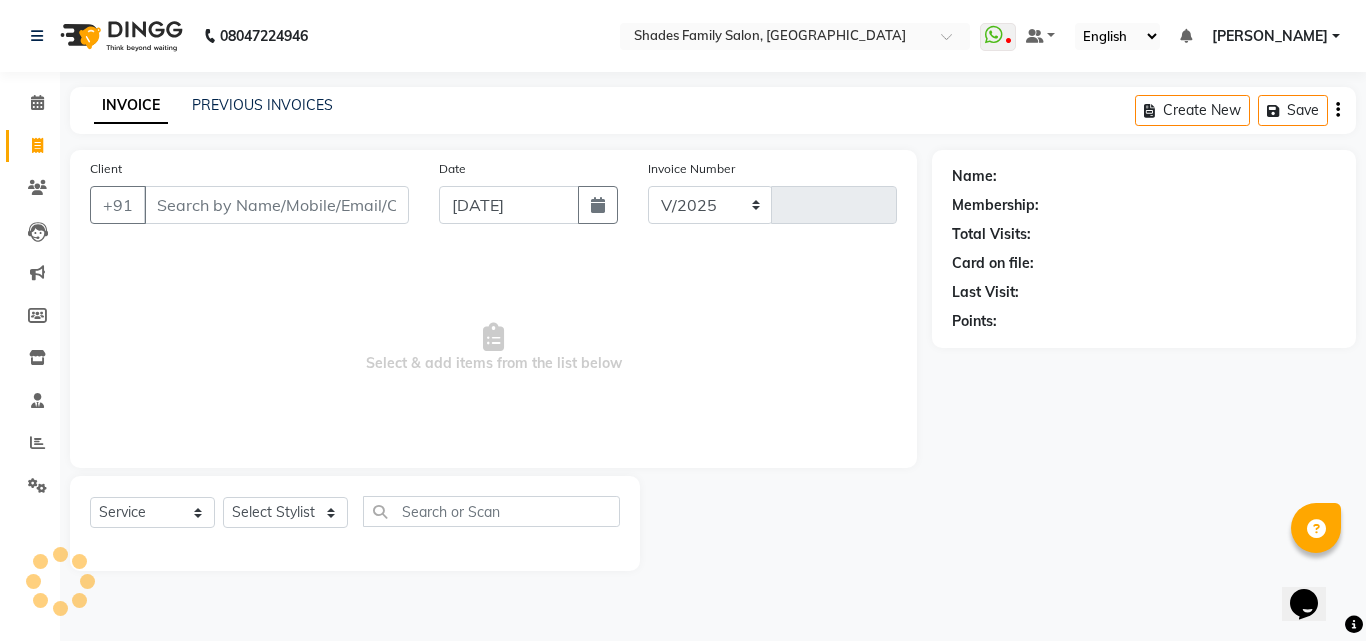 select on "7447" 